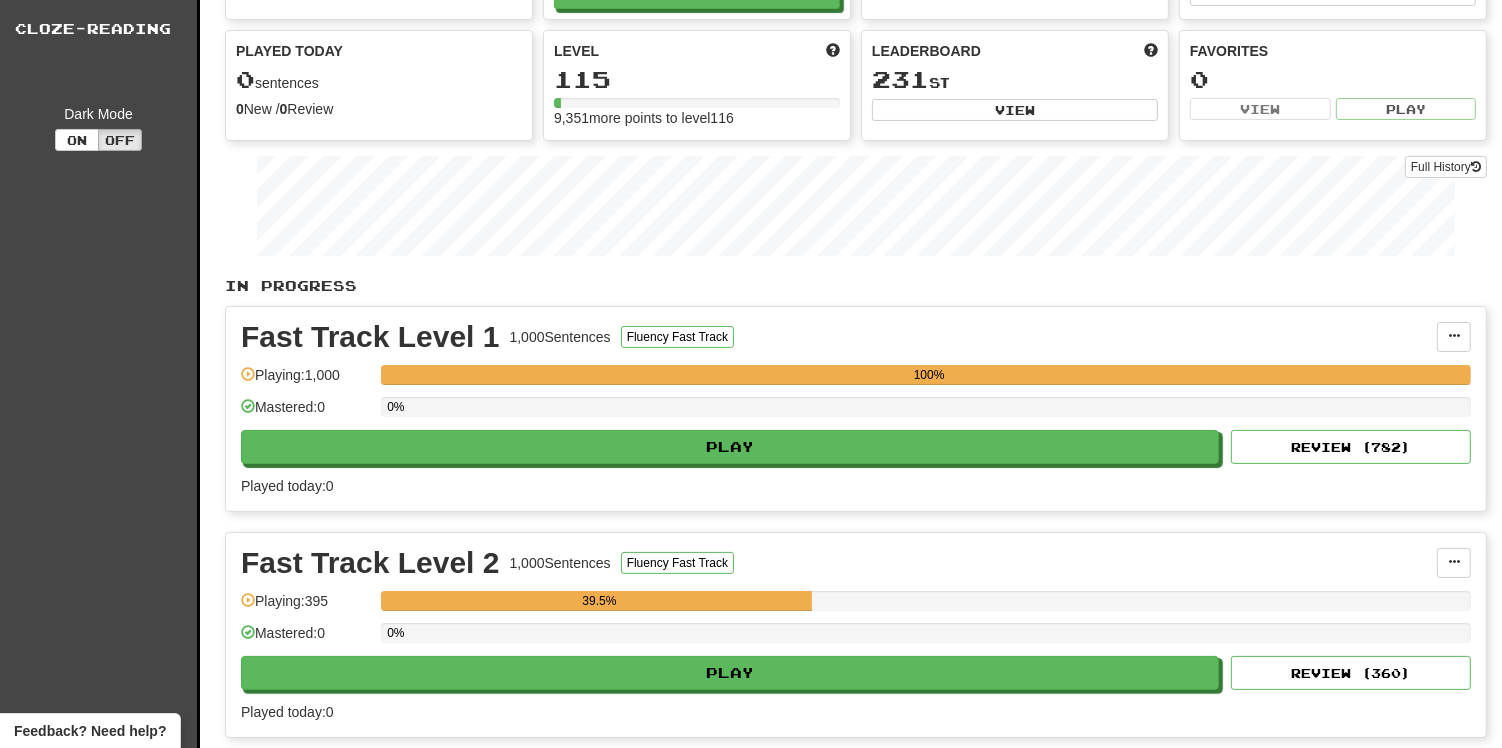scroll, scrollTop: 154, scrollLeft: 0, axis: vertical 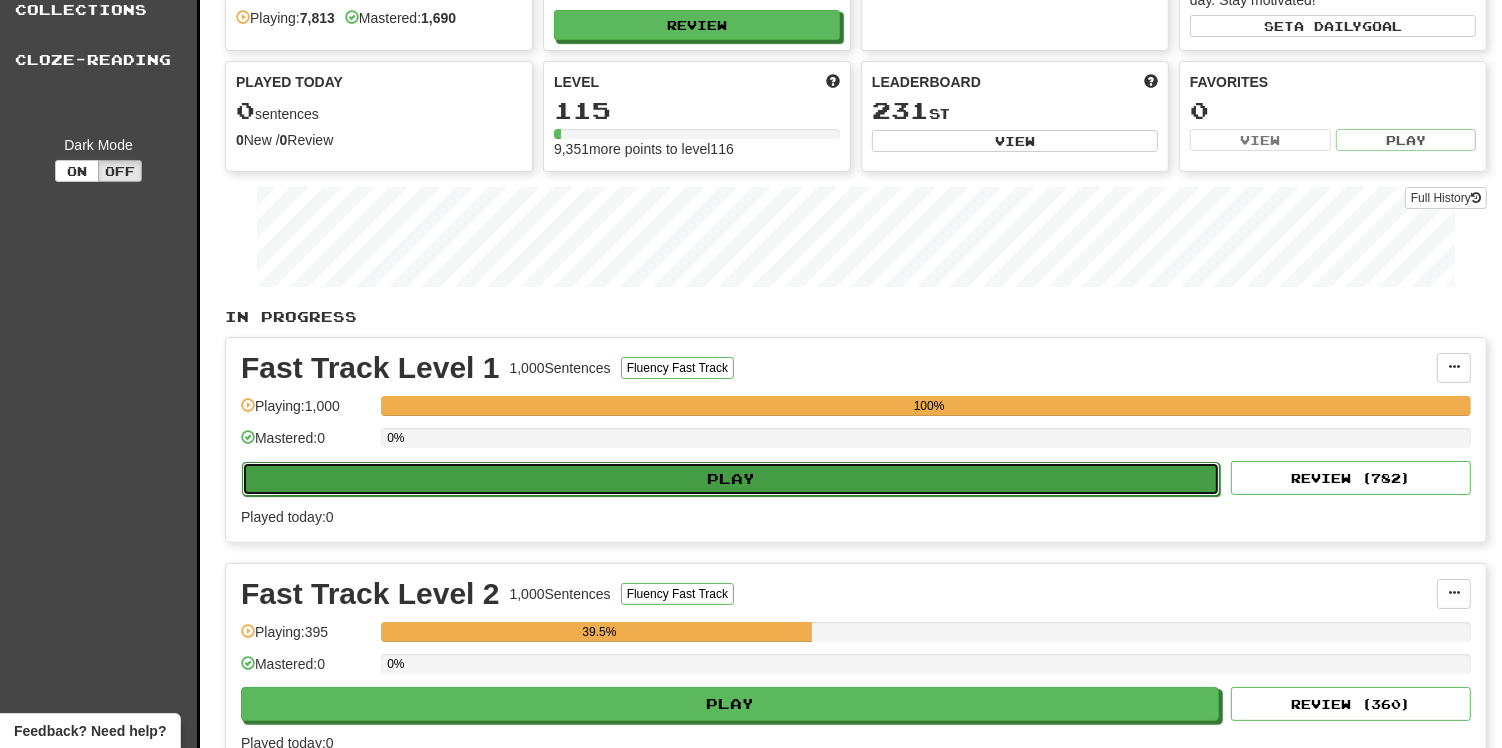 click on "Play" at bounding box center (731, 479) 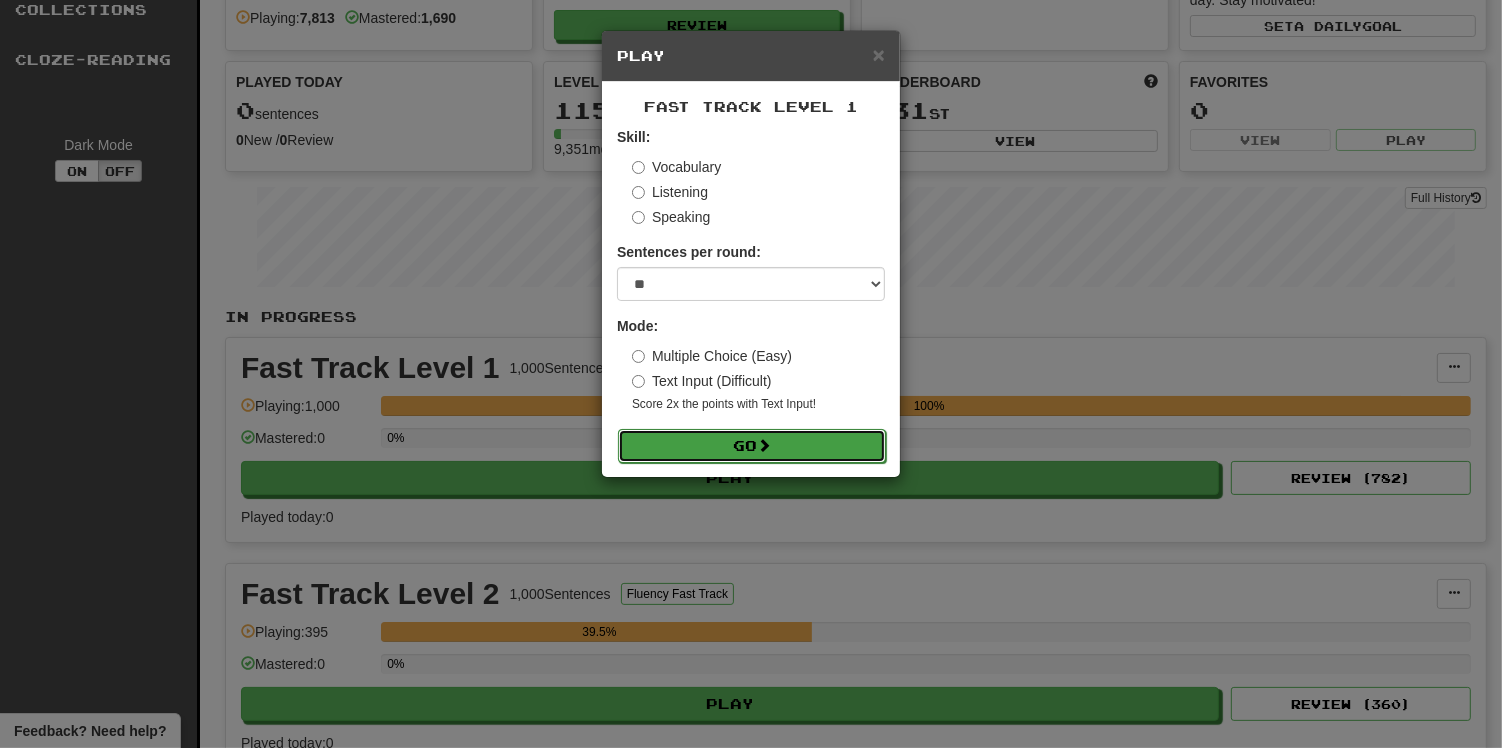 click on "Go" at bounding box center [752, 446] 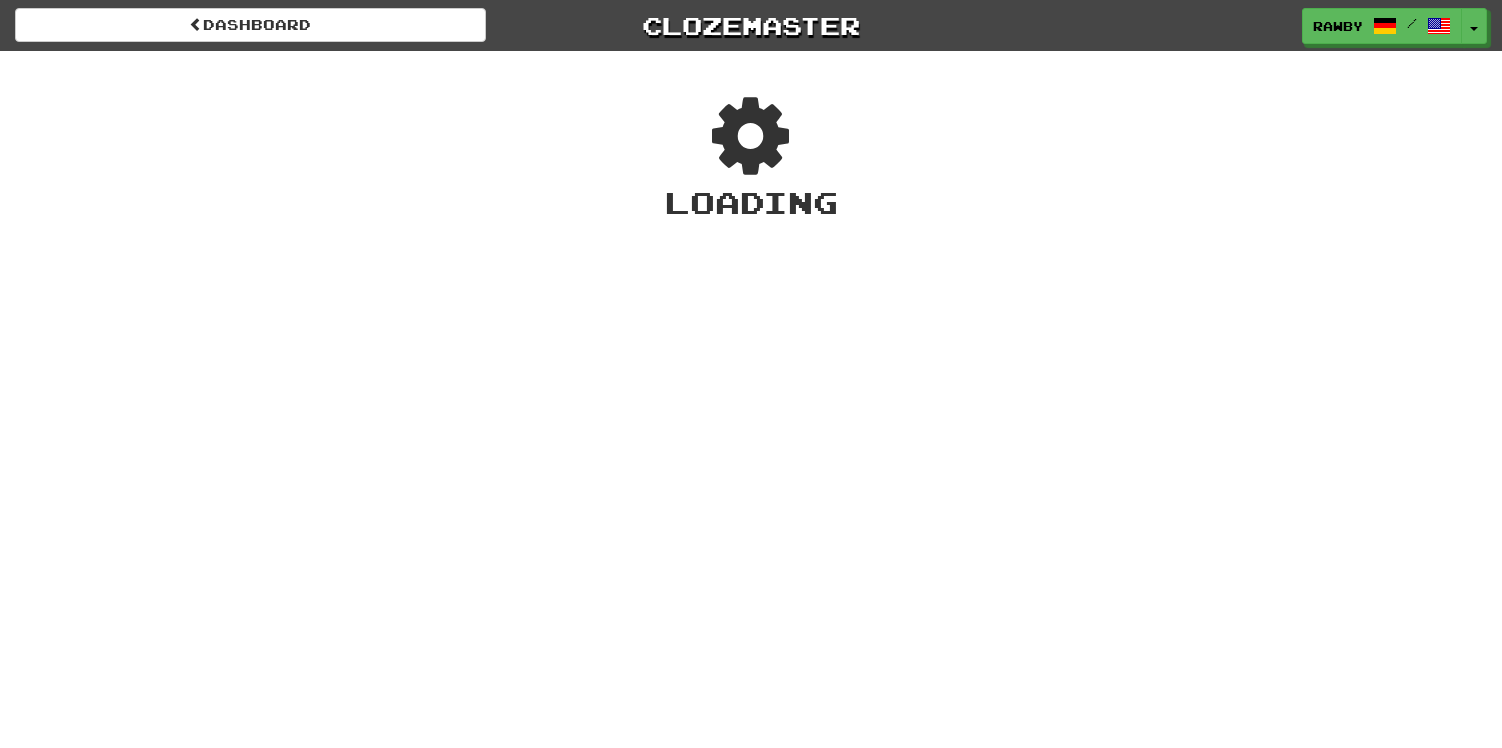 scroll, scrollTop: 0, scrollLeft: 0, axis: both 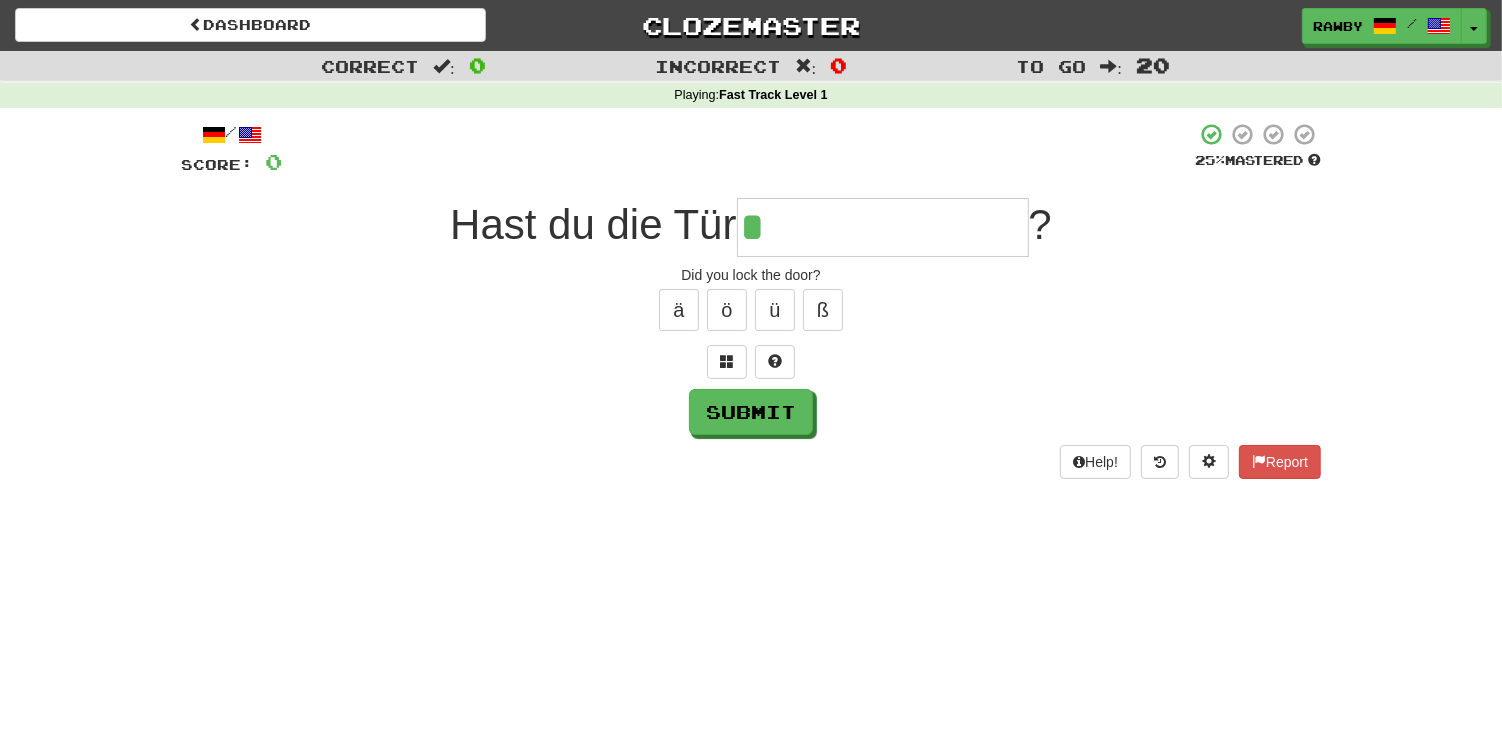 type on "**********" 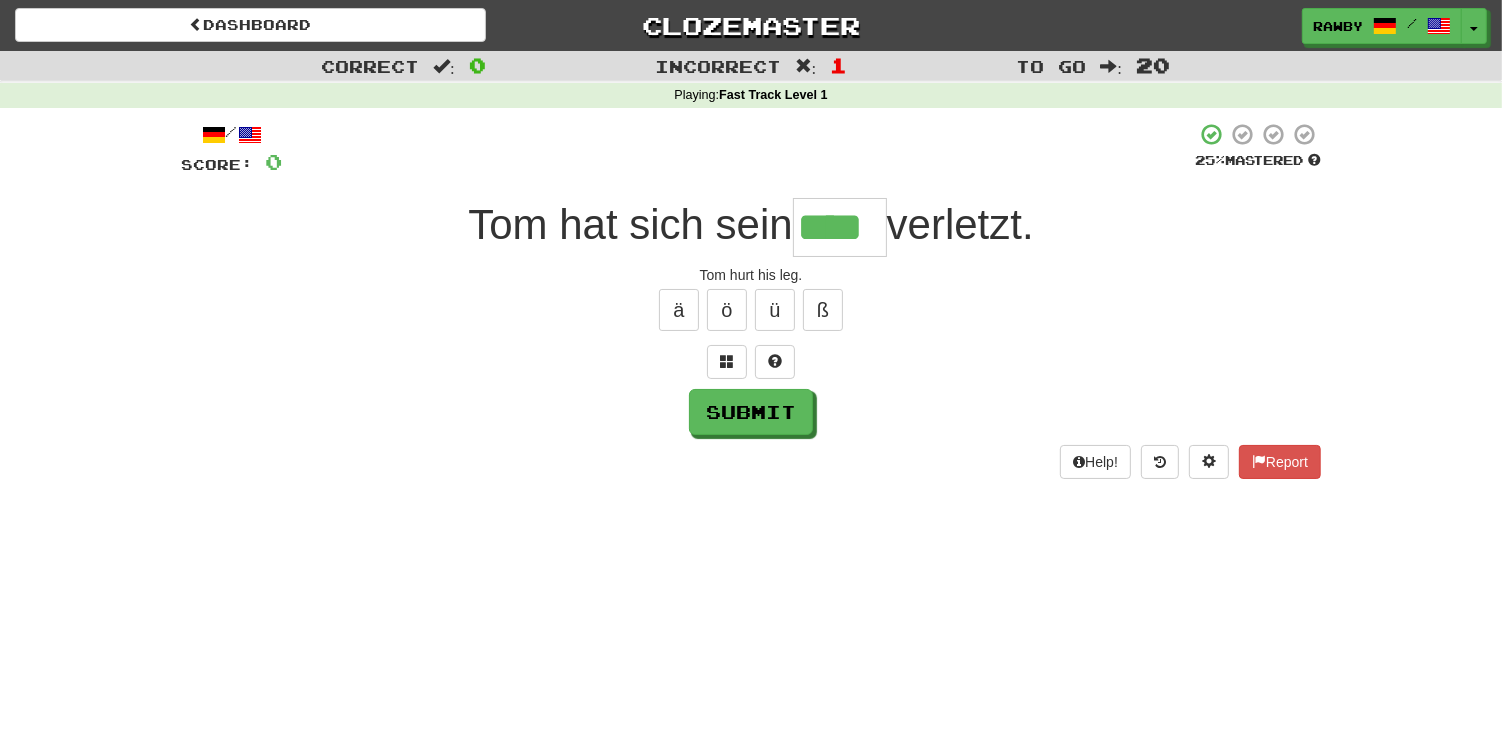 type on "****" 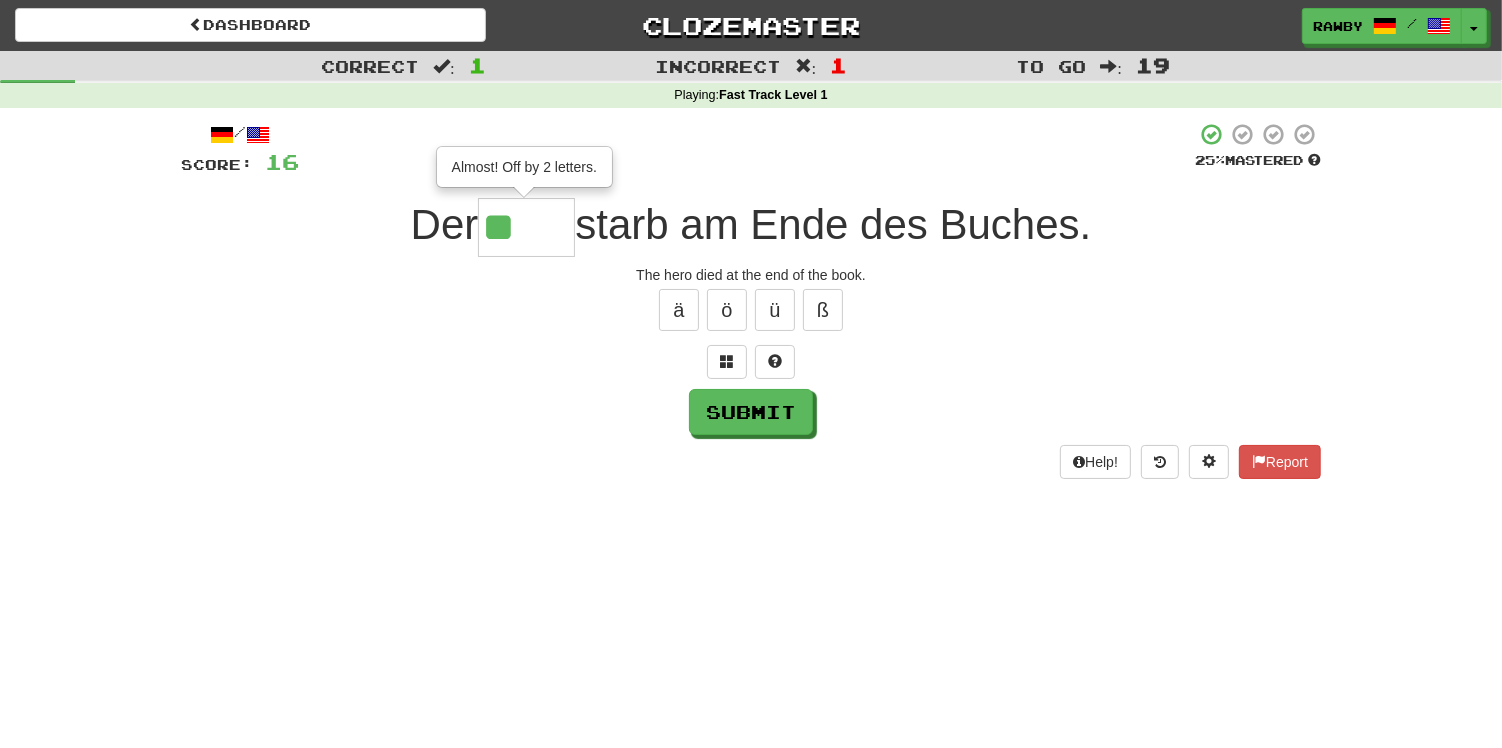 type on "****" 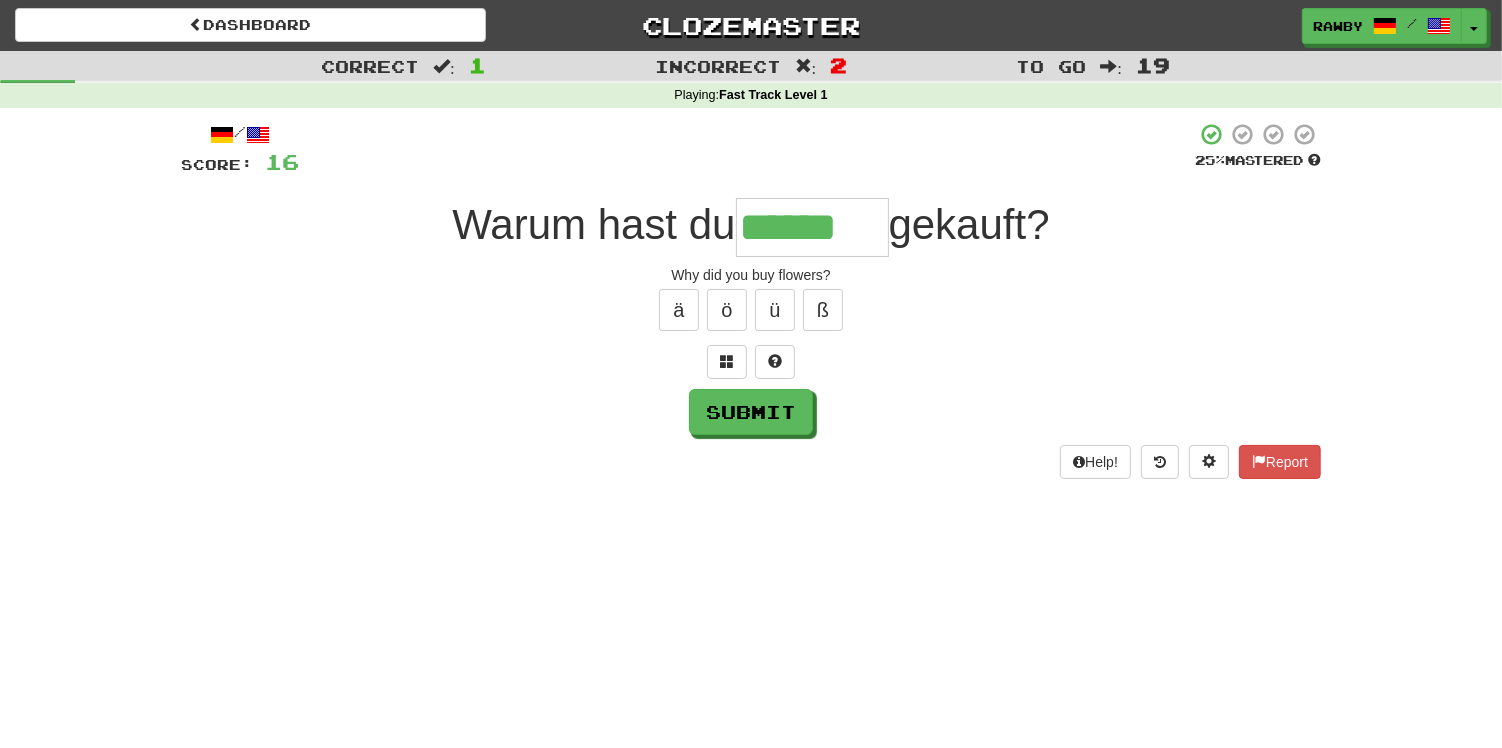 type on "******" 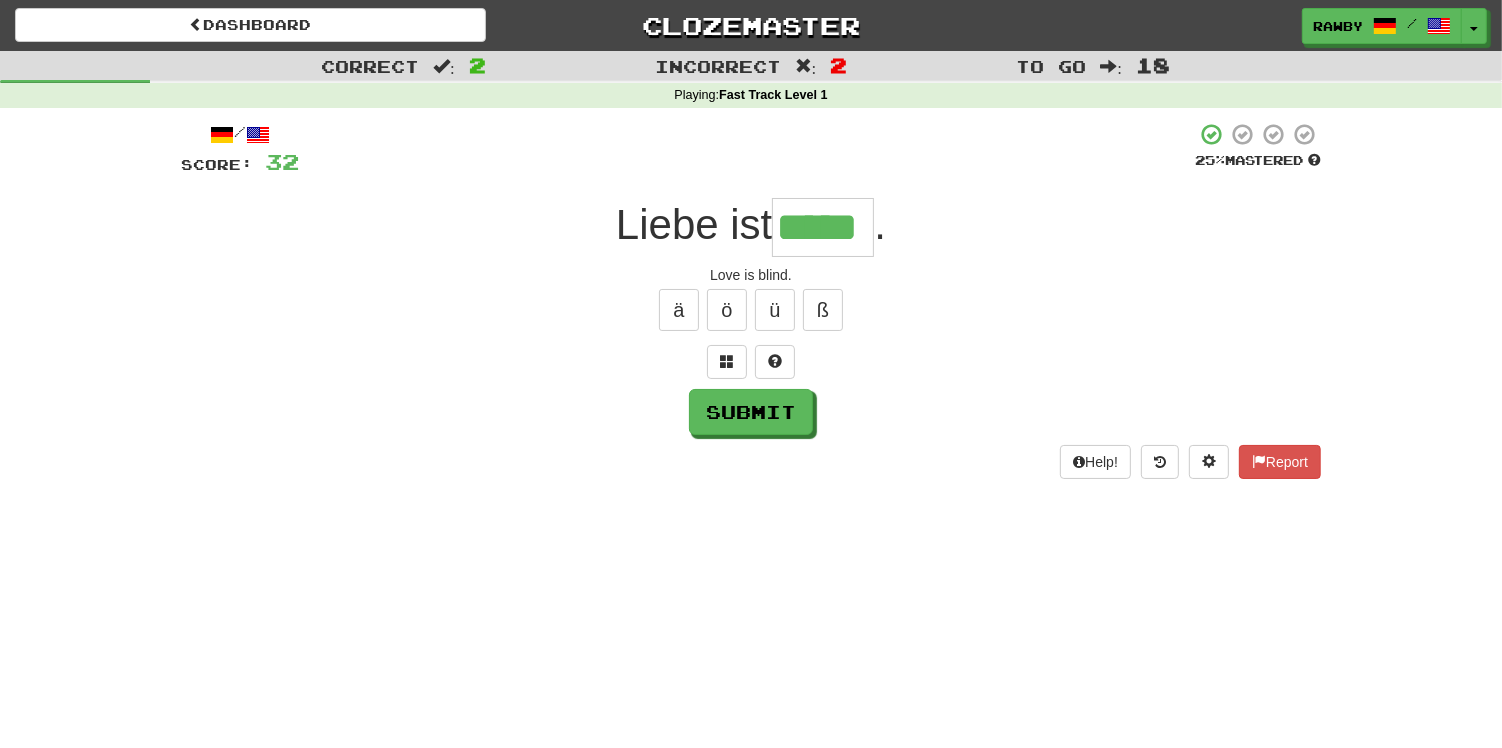 type on "*****" 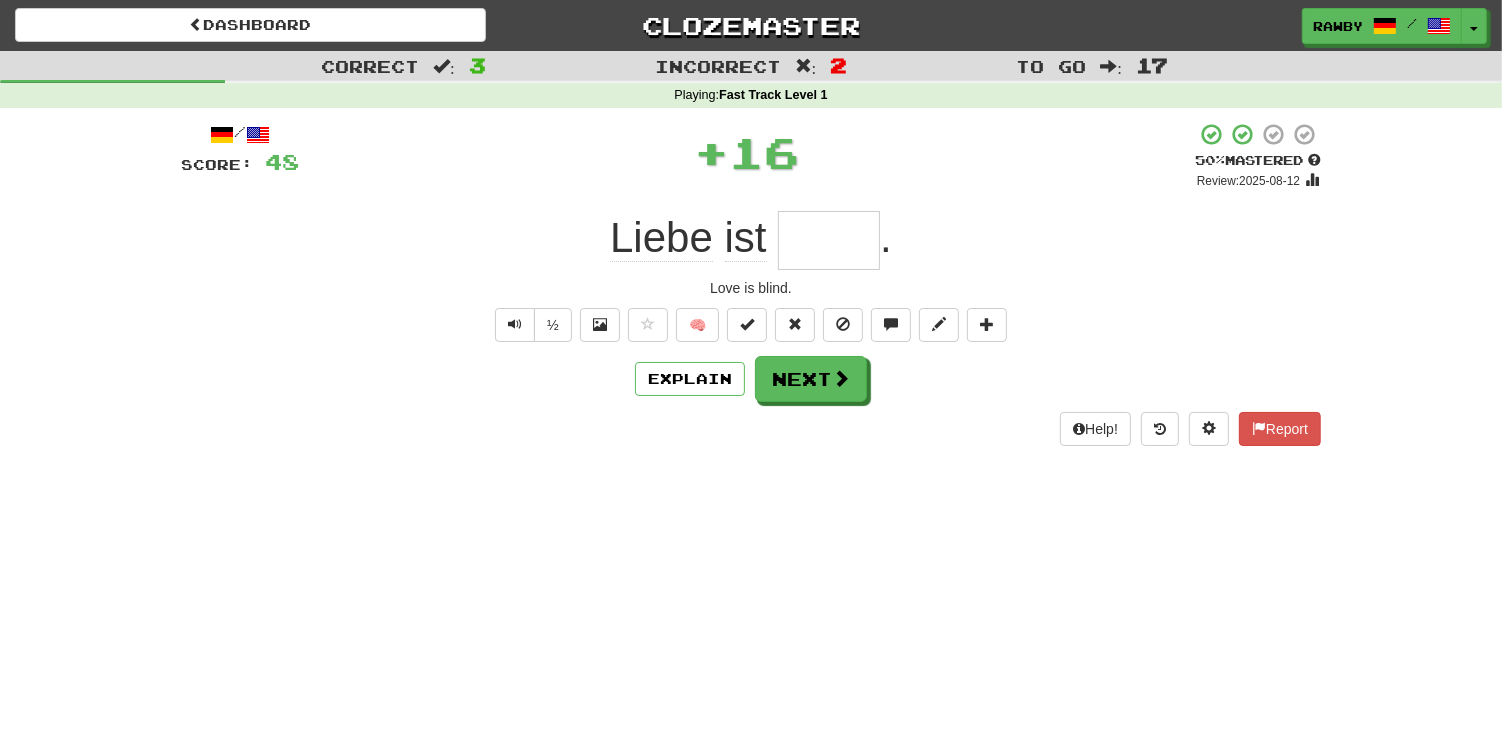 type on "********" 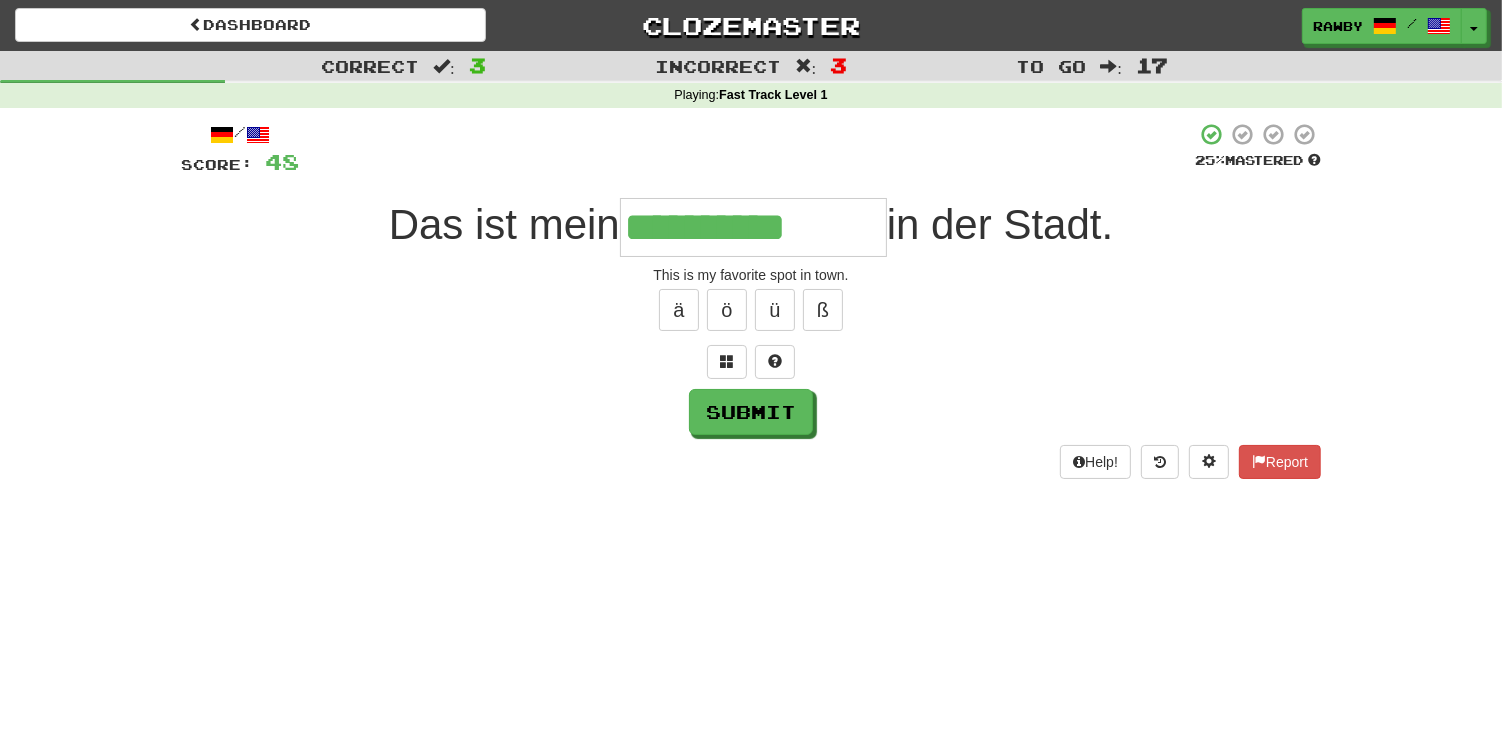 type on "**********" 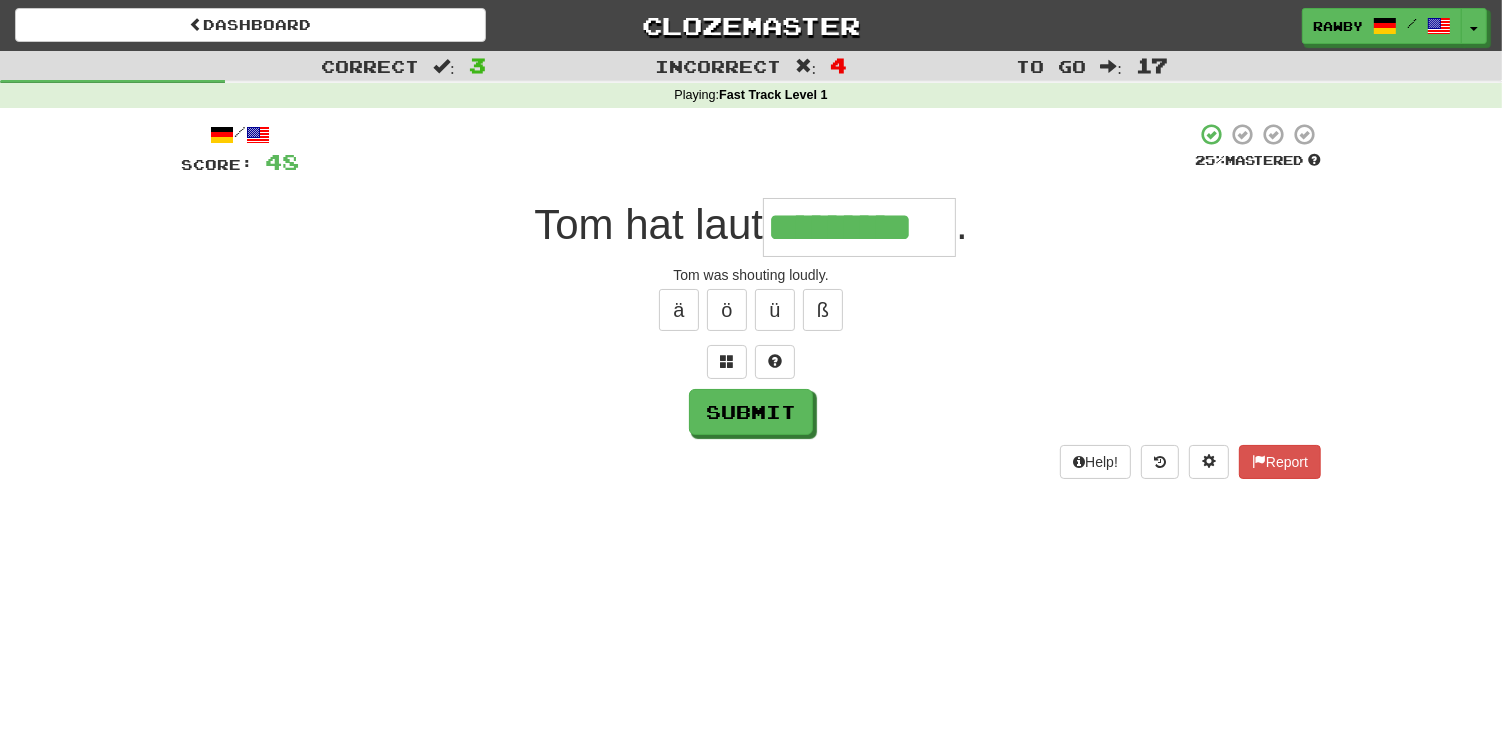 type on "*********" 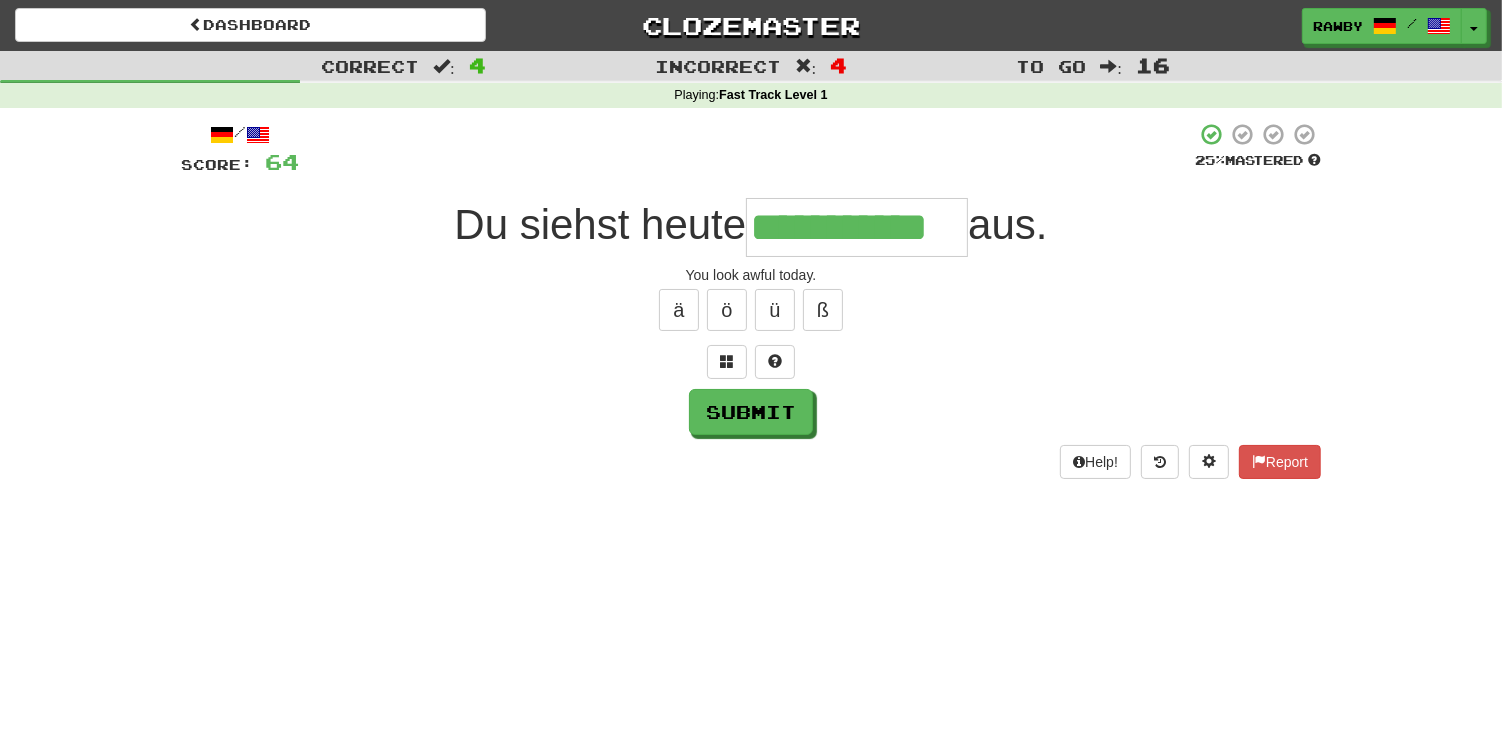 type on "**********" 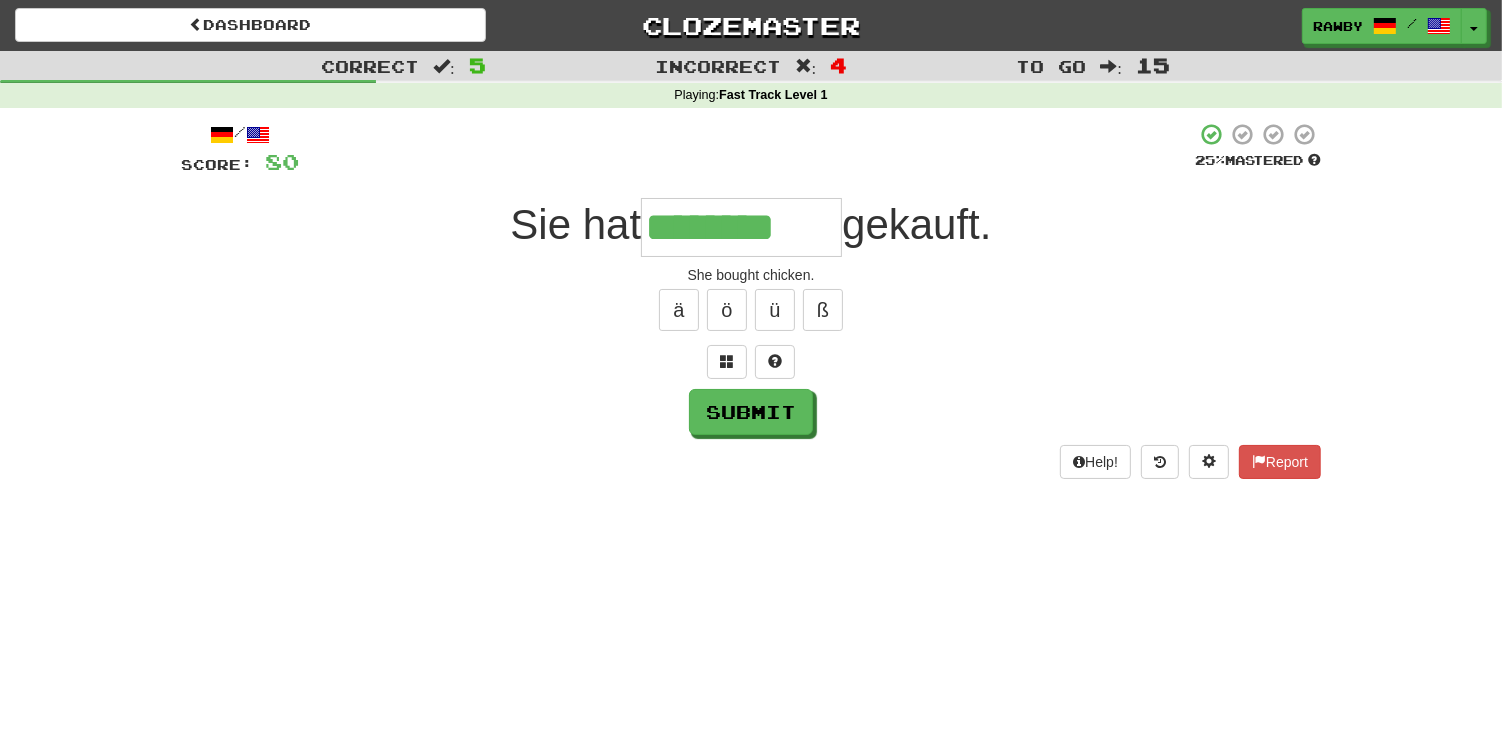 type on "********" 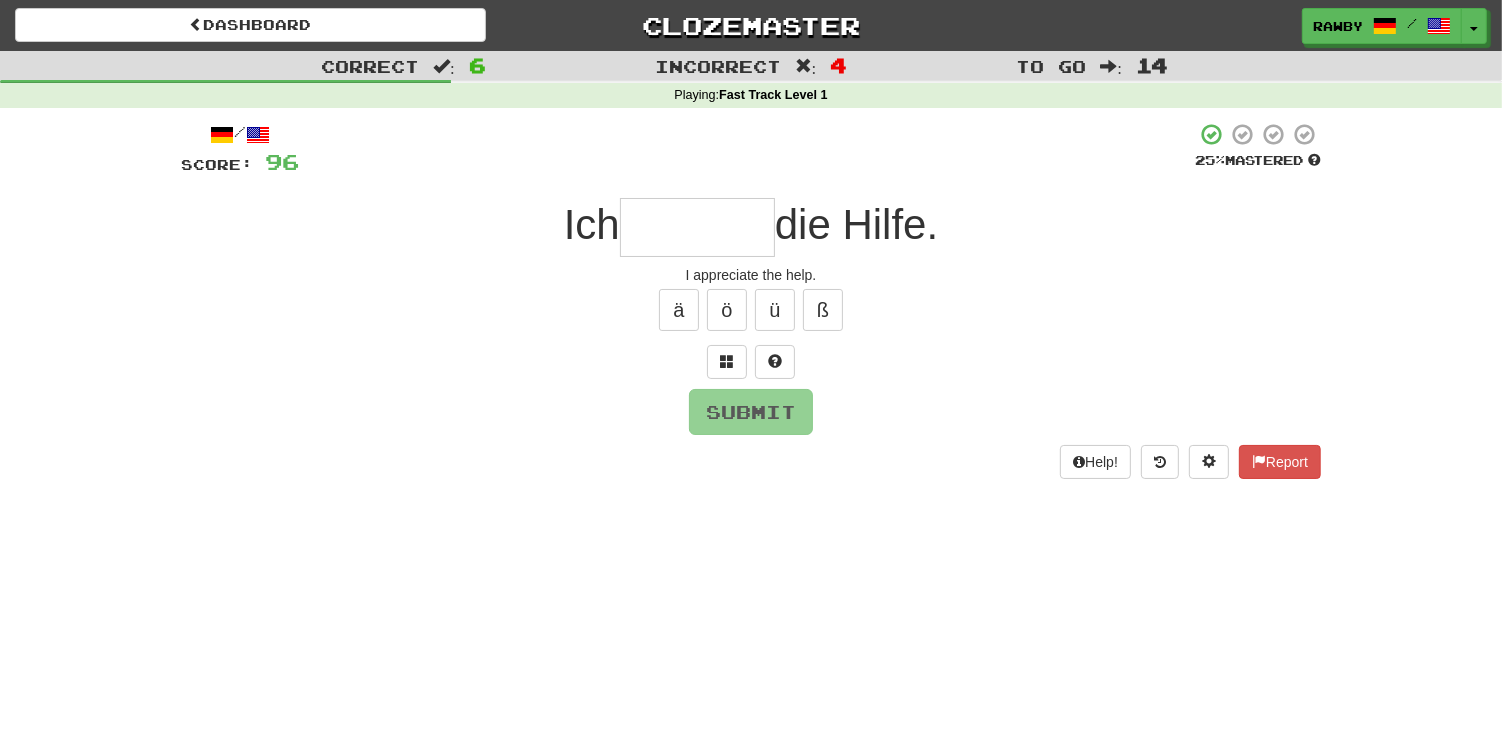 type on "*" 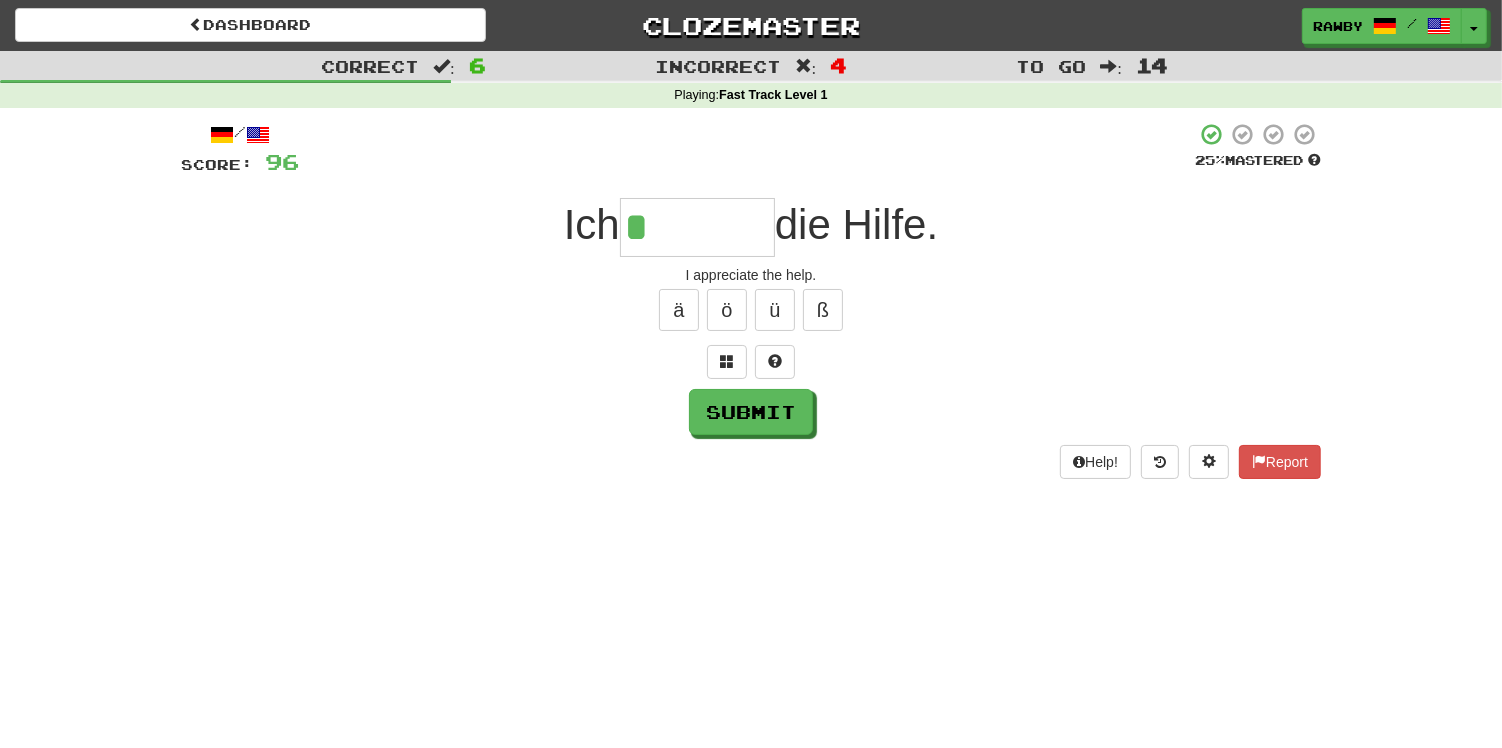 type on "*******" 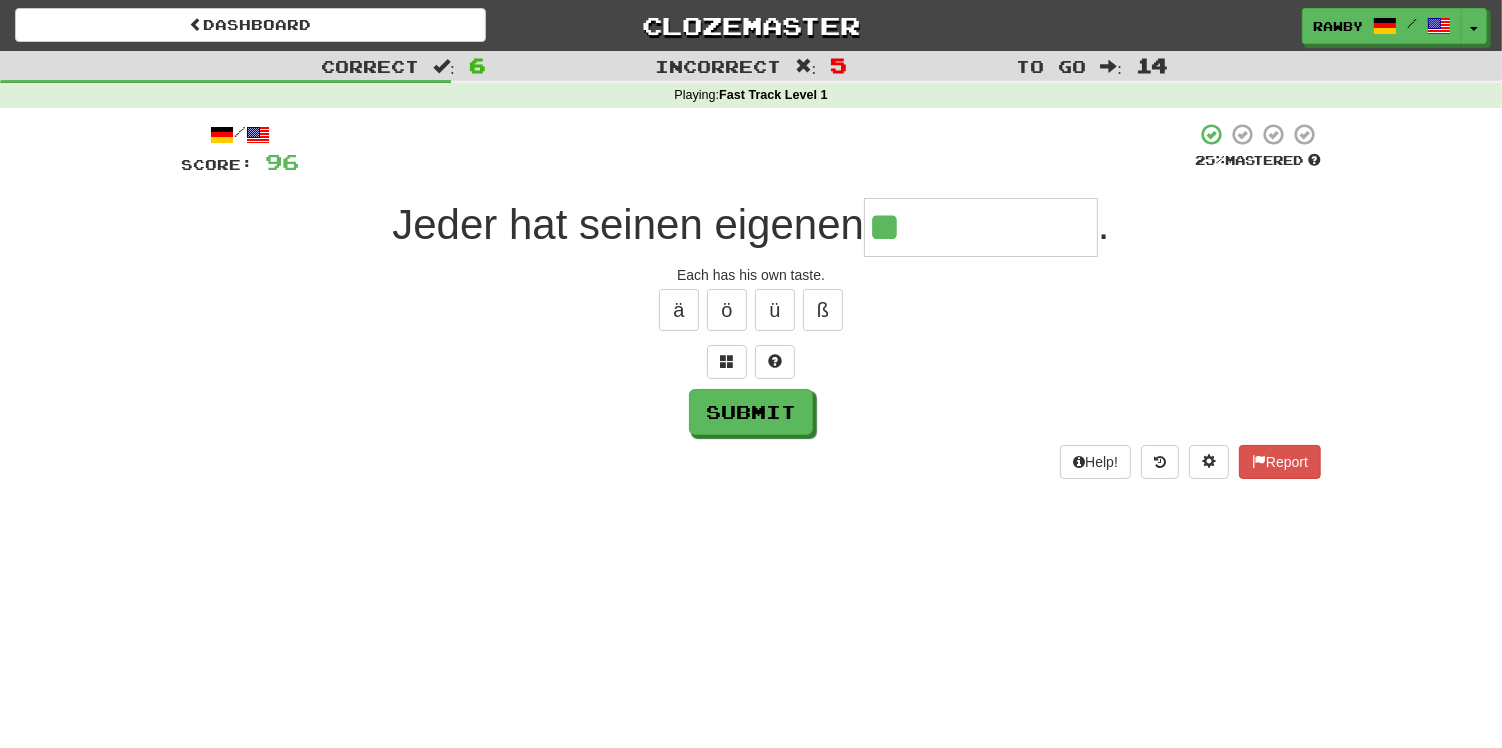 type on "*********" 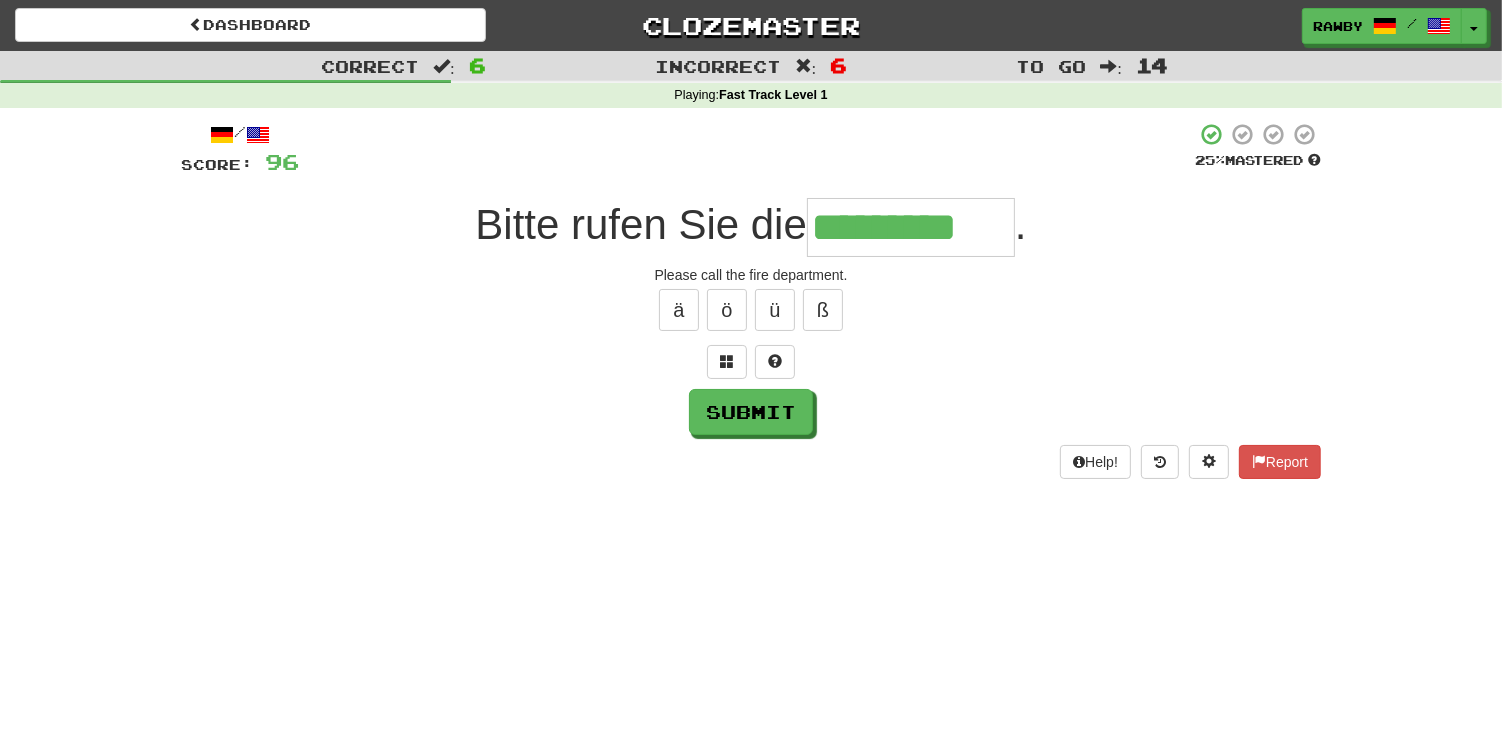 type on "*********" 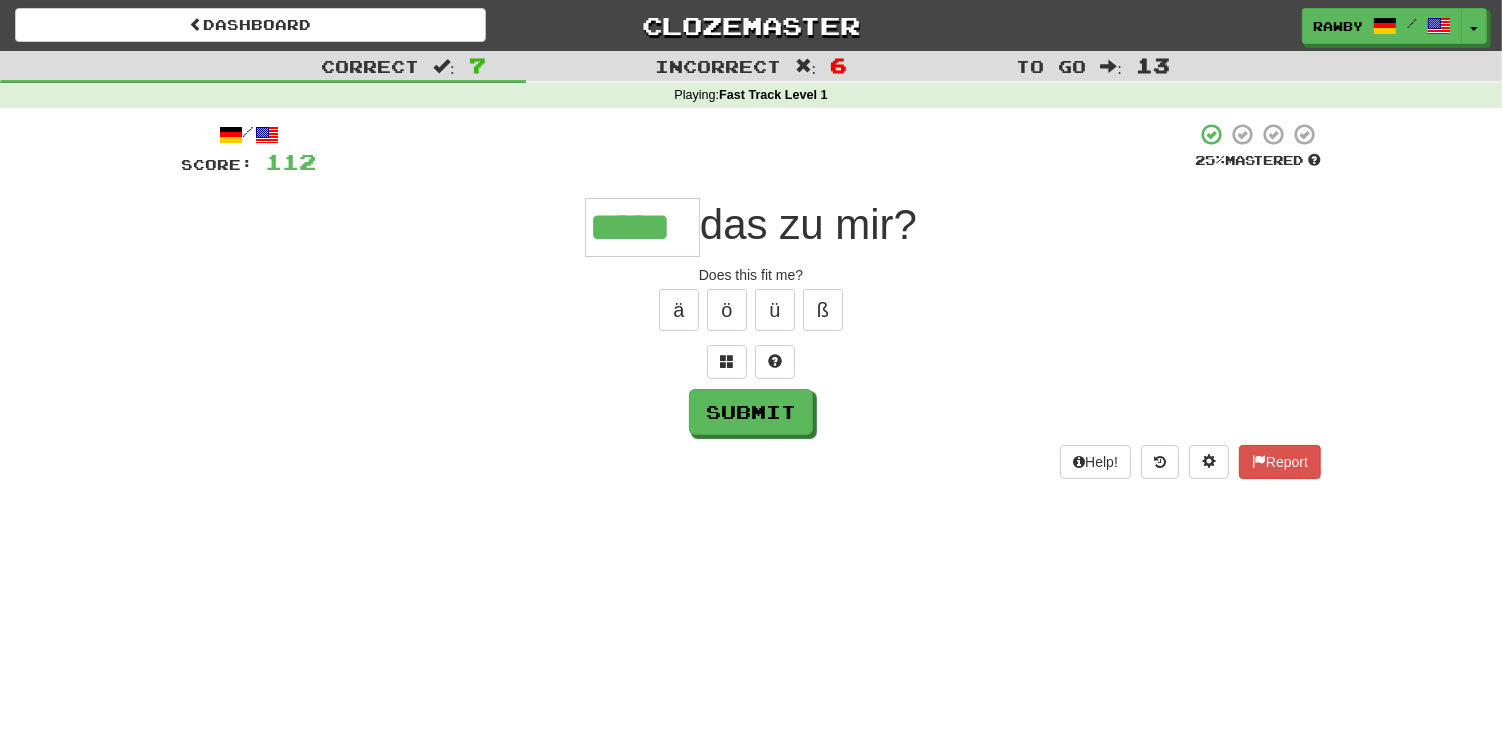 type on "*****" 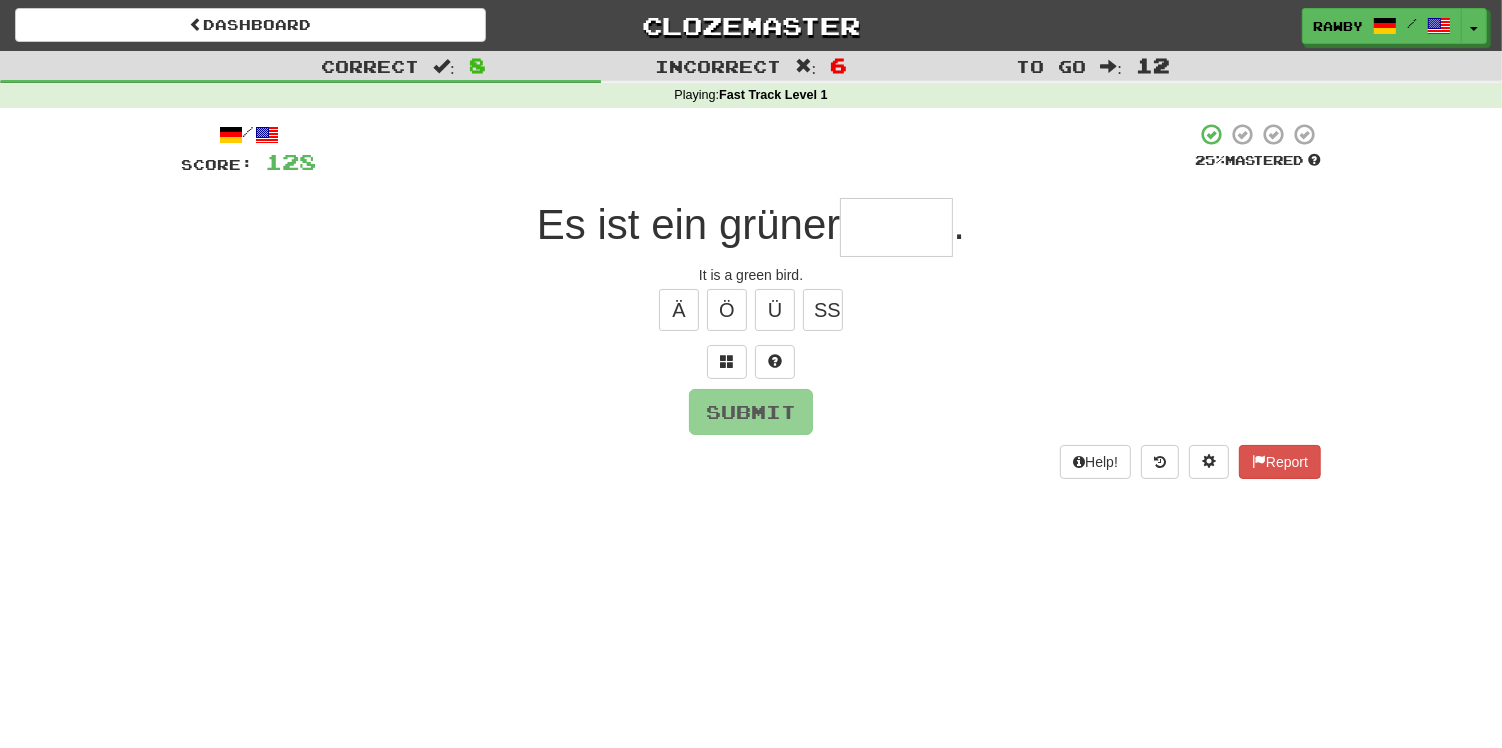 type on "*" 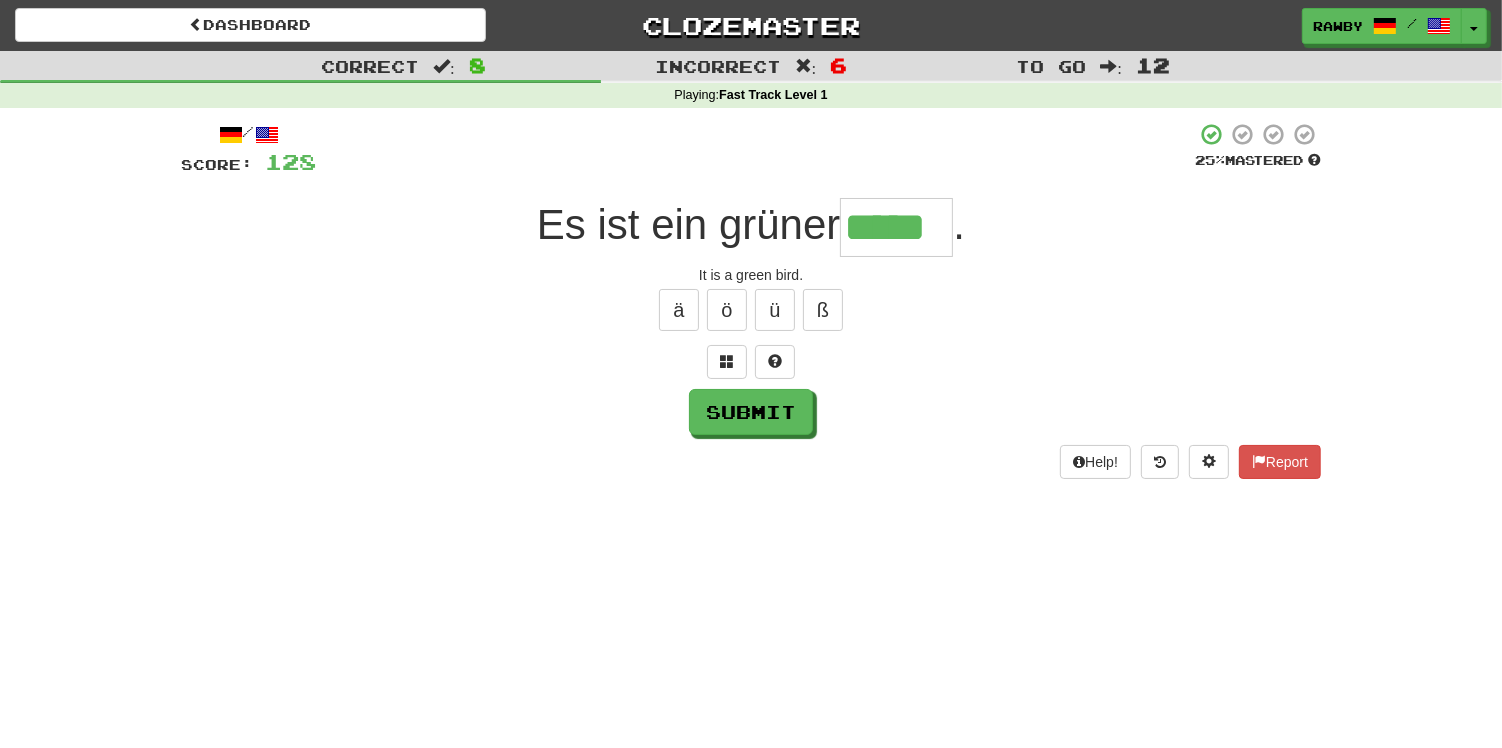 type on "*****" 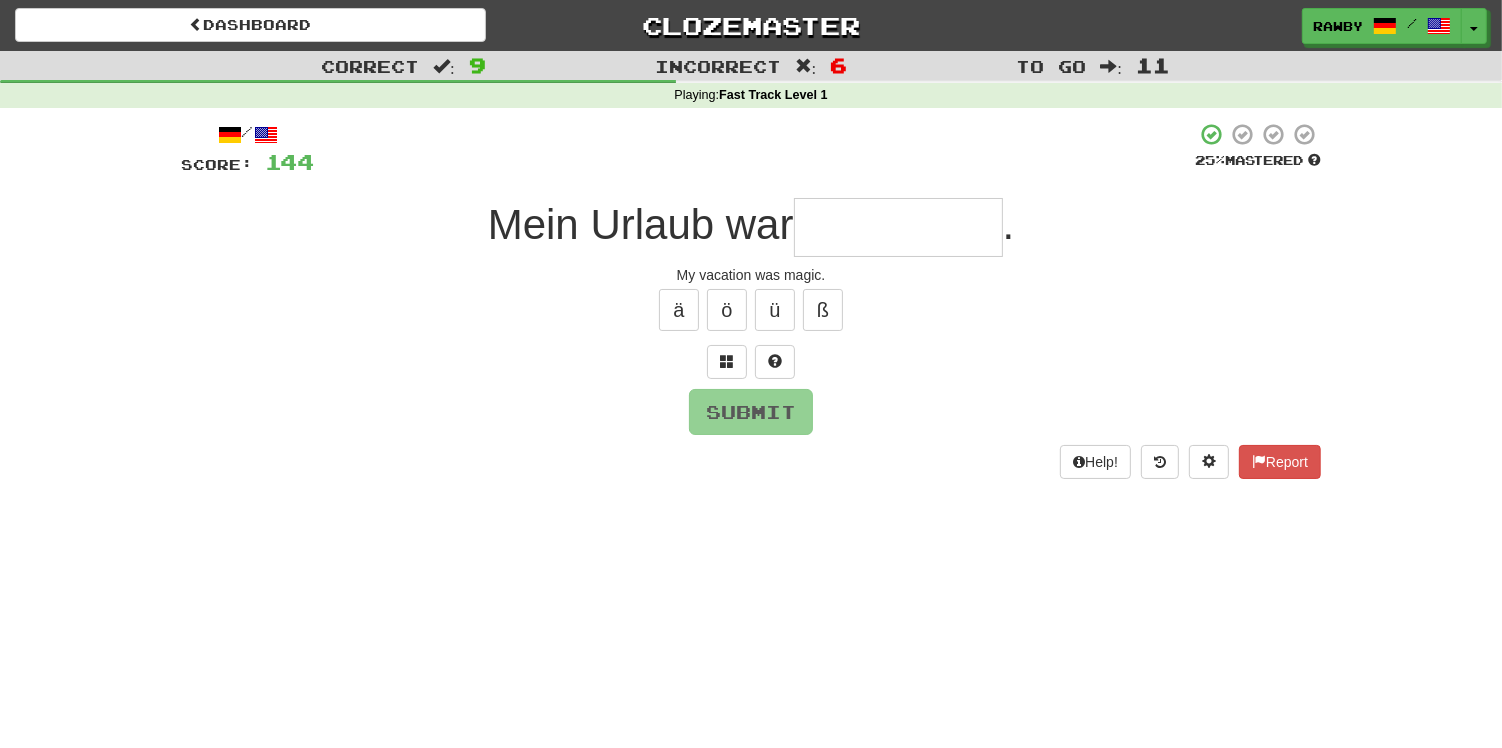 type on "*" 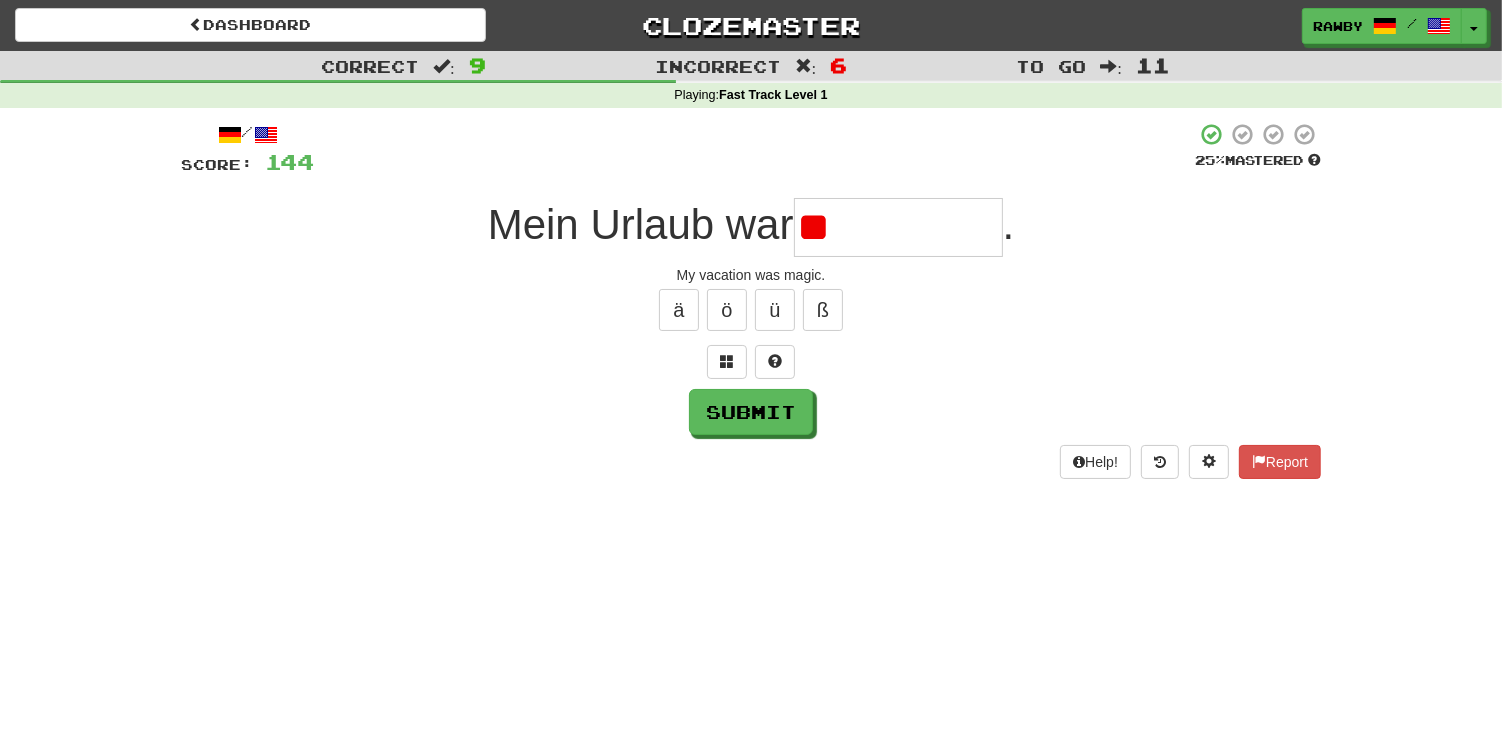 type on "*" 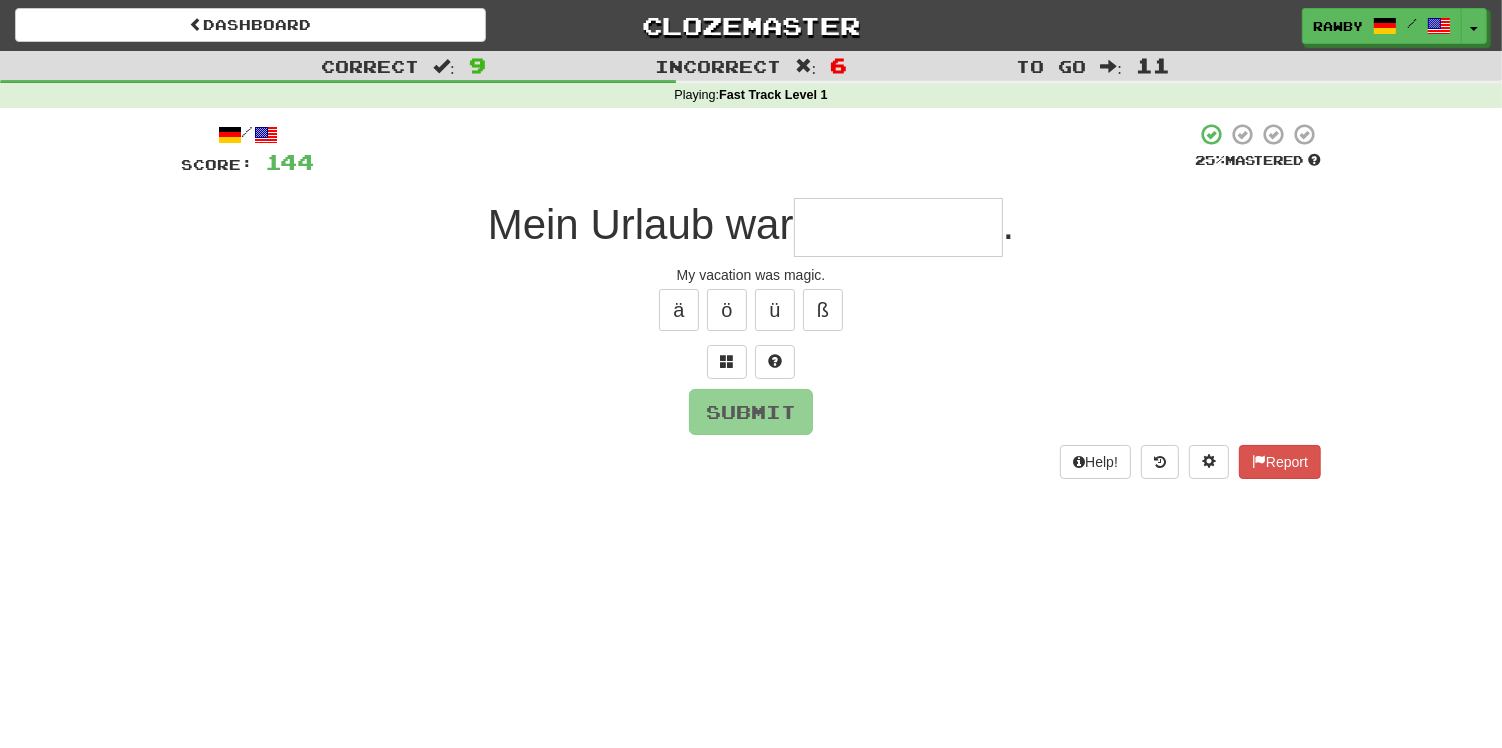 type on "**********" 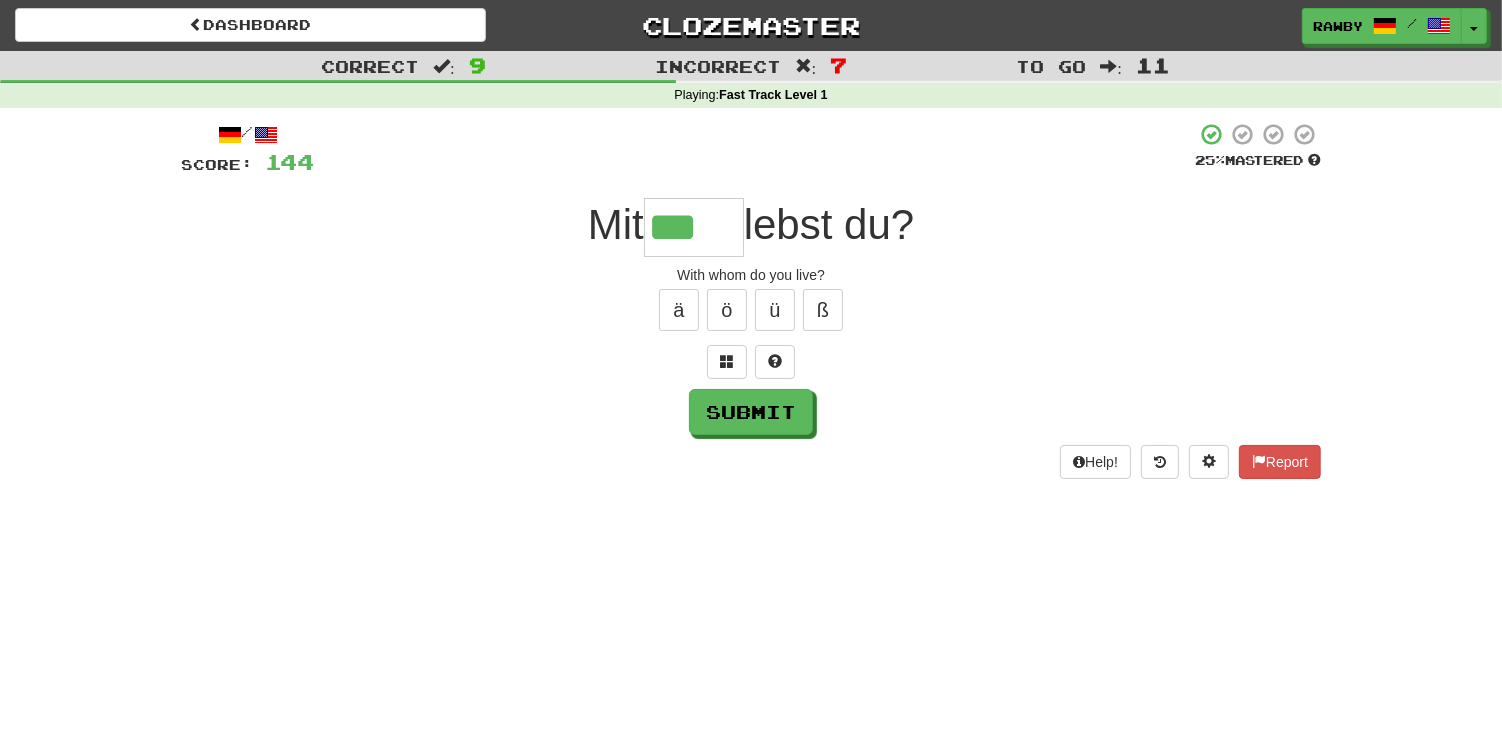 type on "***" 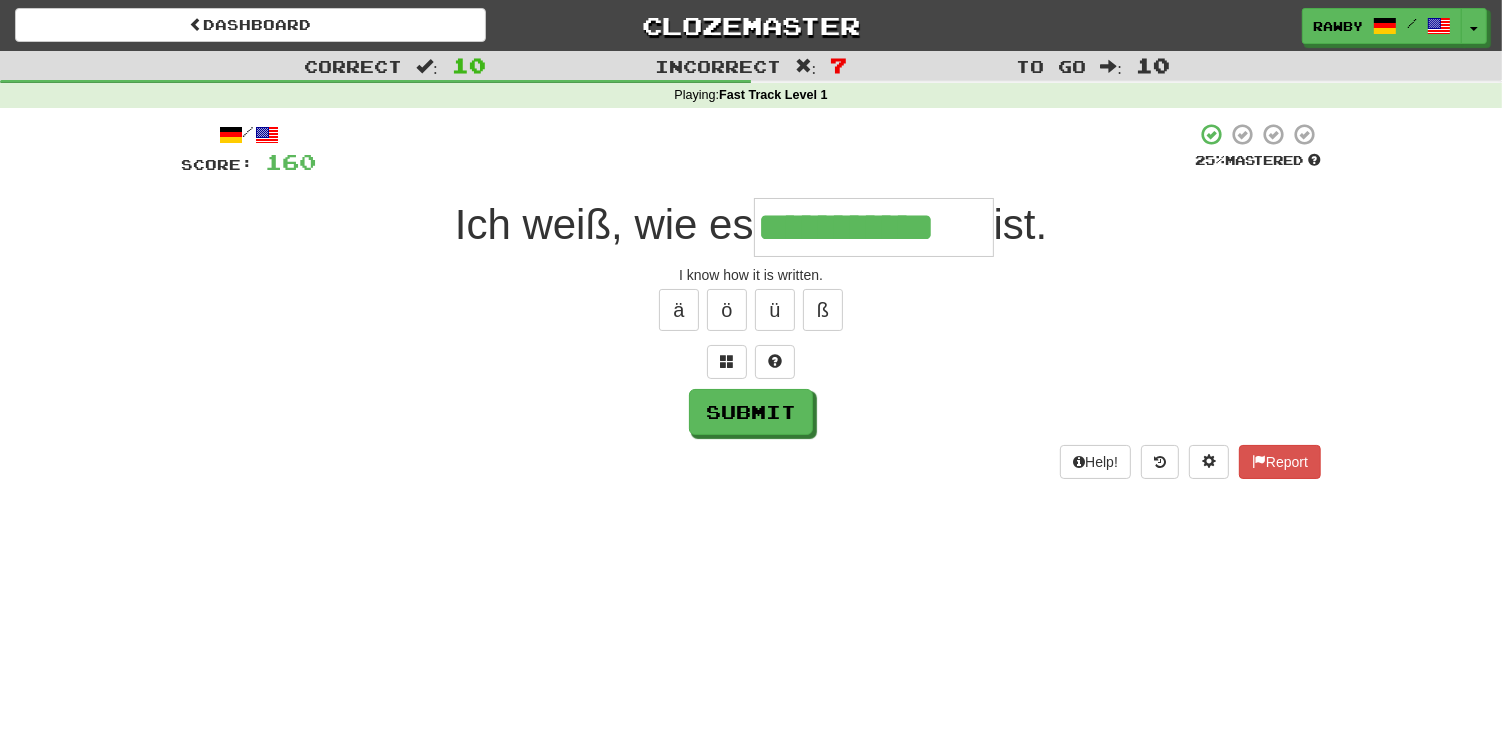 type on "**********" 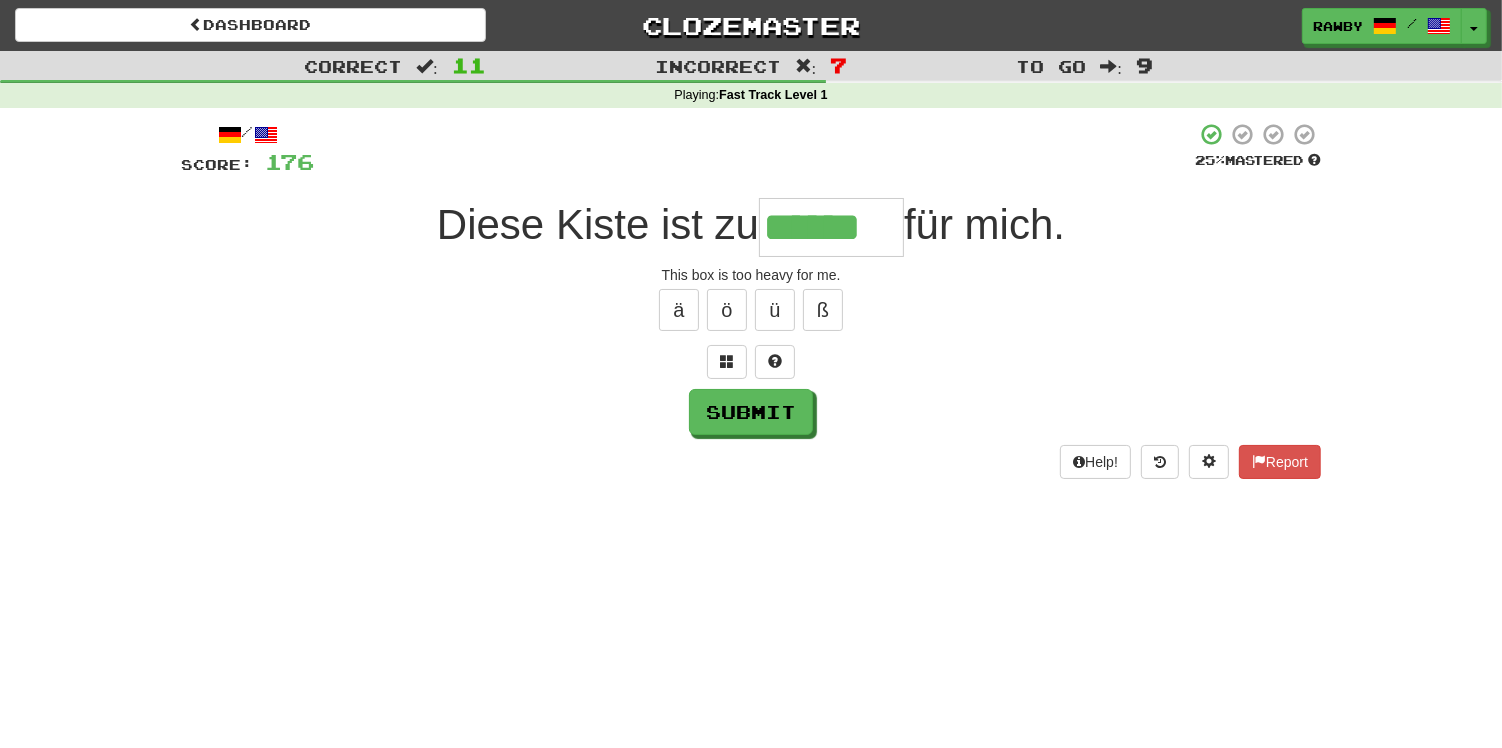 type on "******" 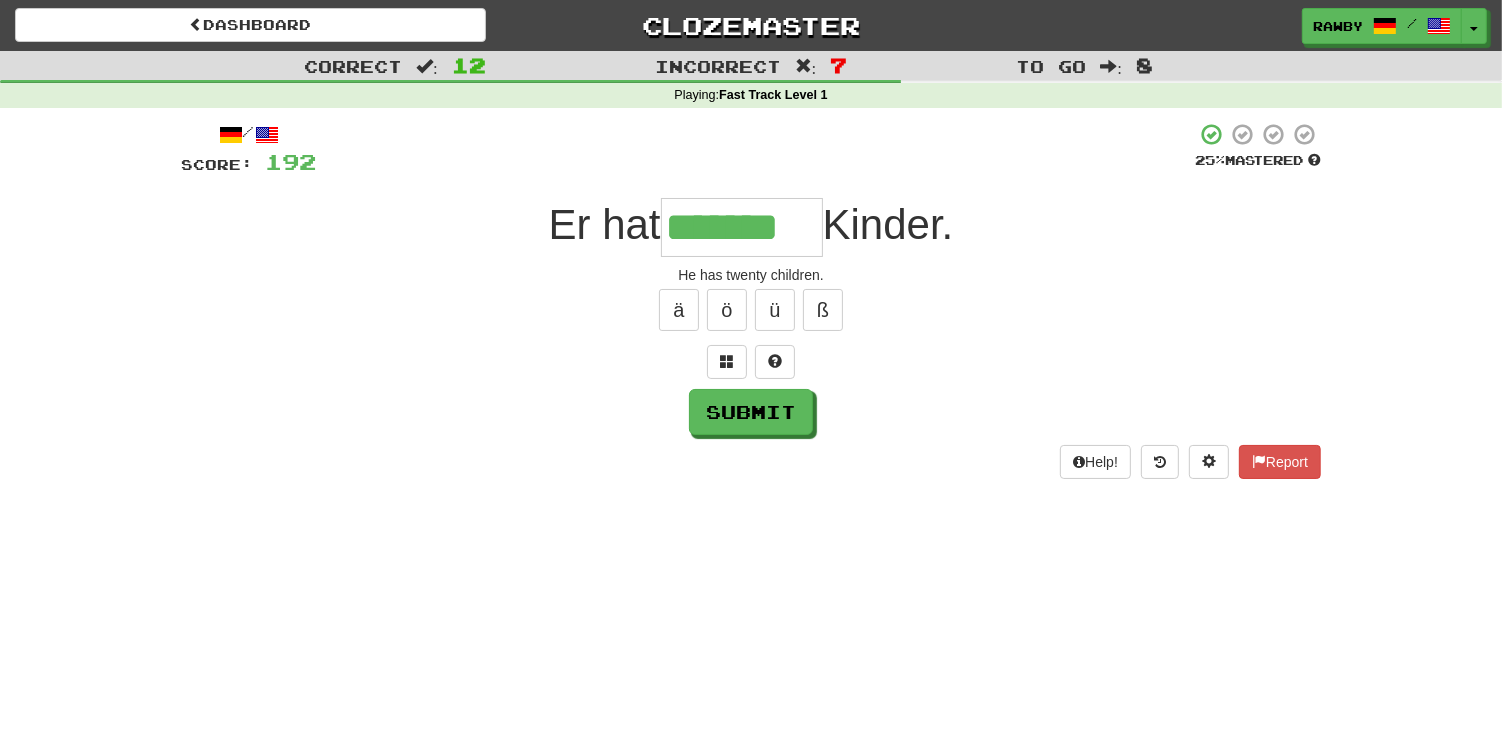 type on "*******" 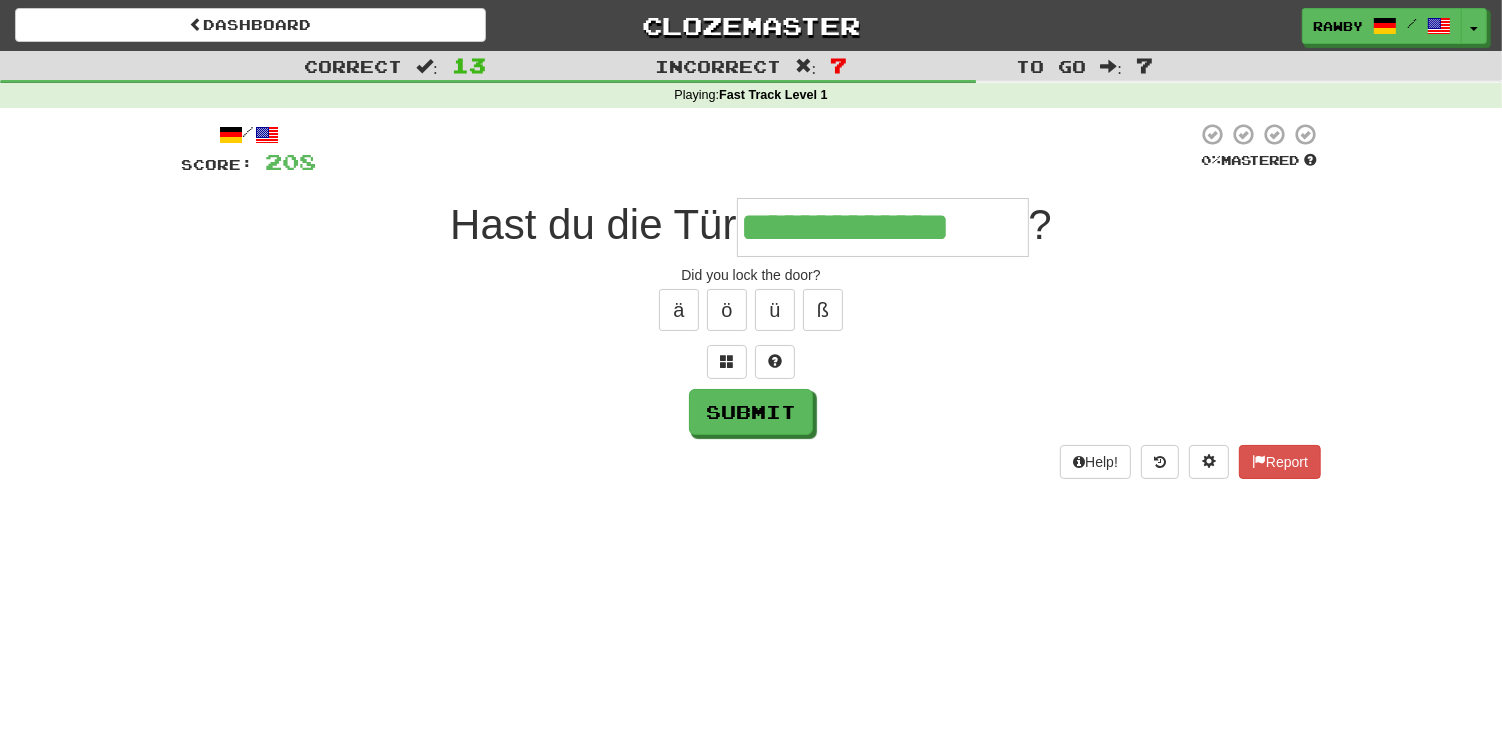 type on "**********" 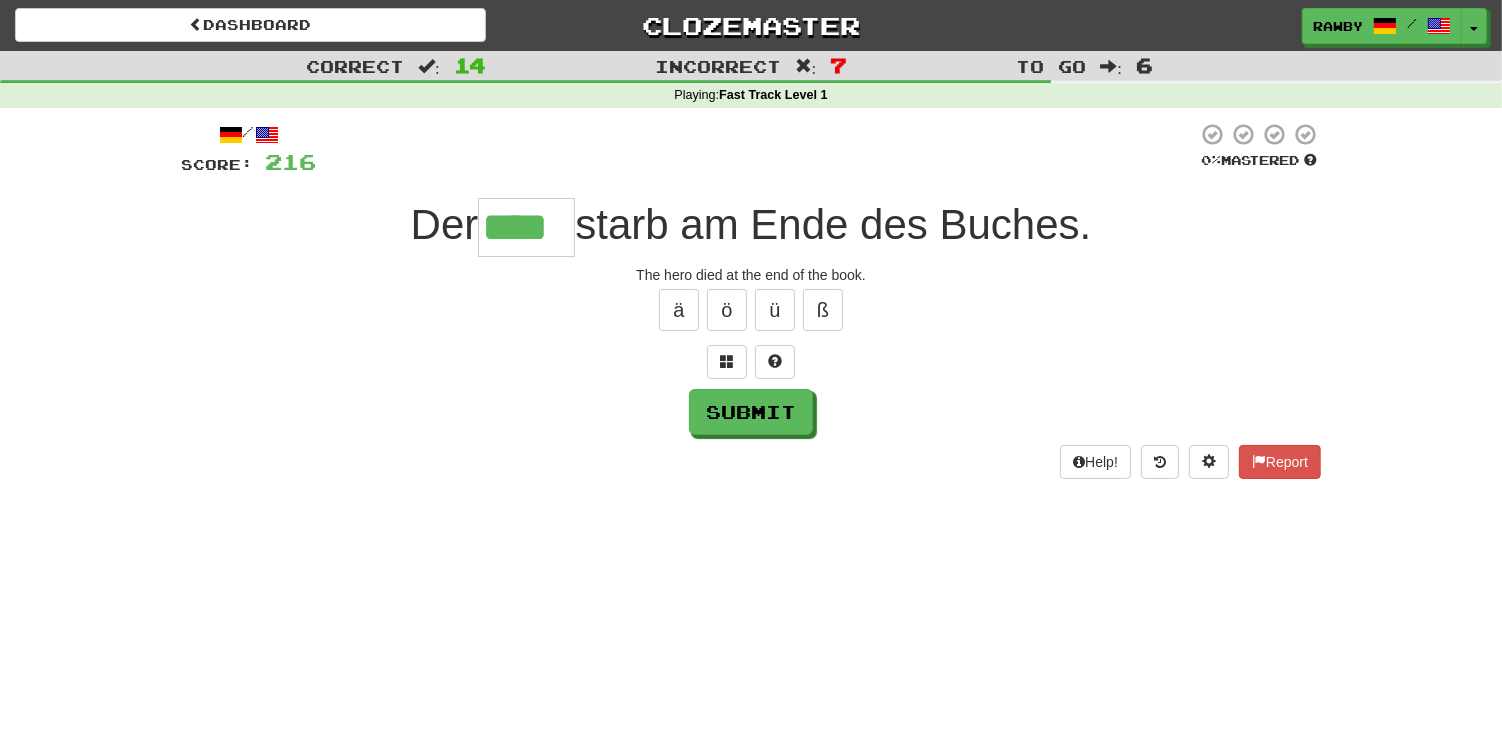 type on "****" 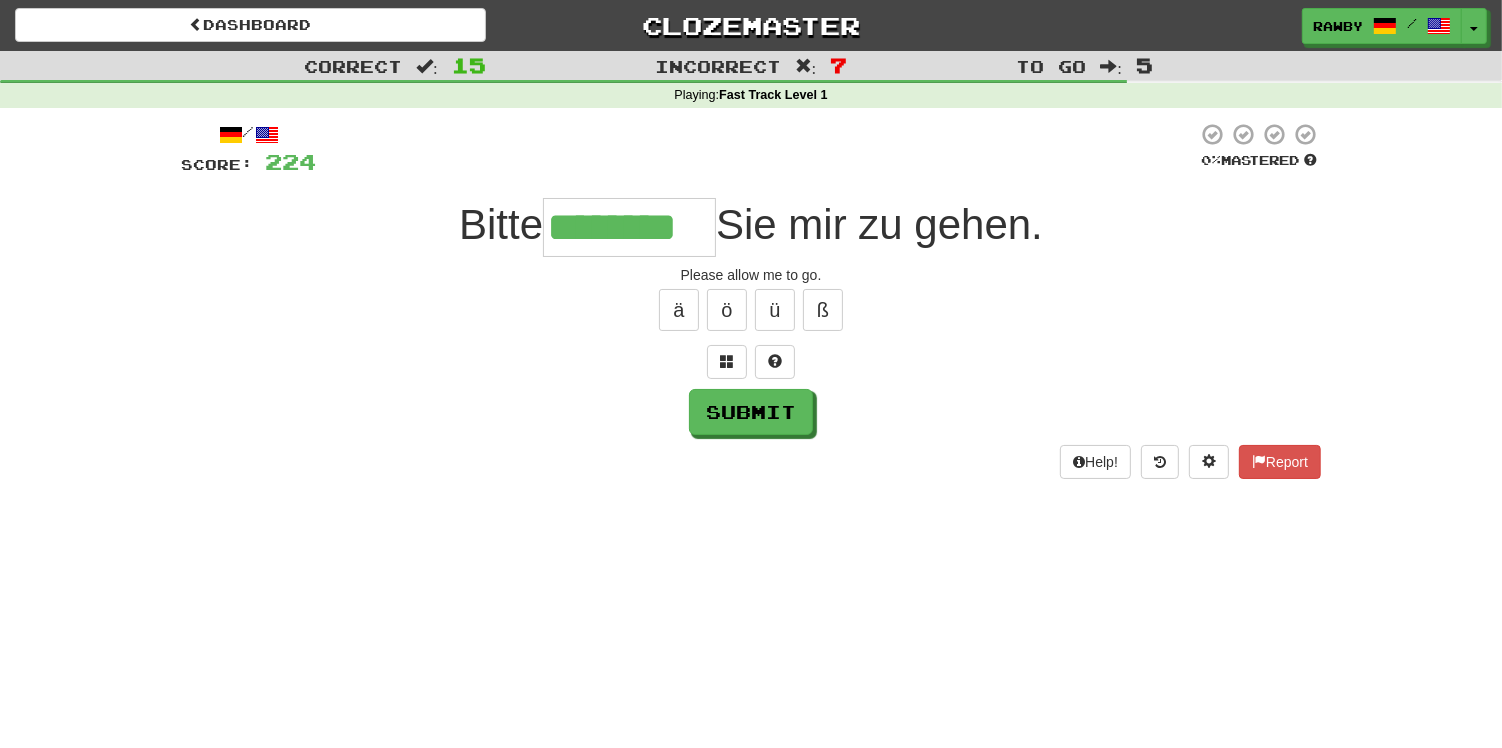 type on "********" 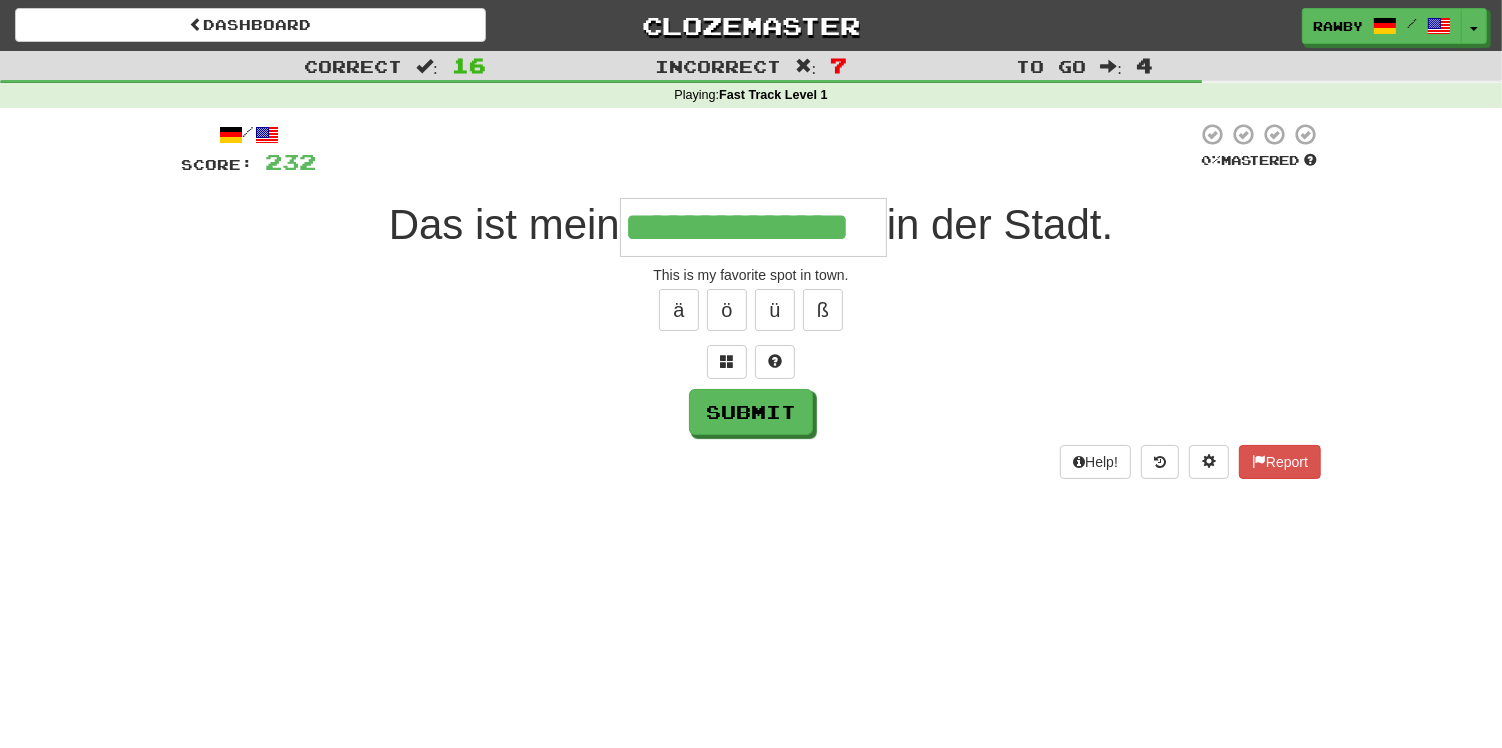 type on "**********" 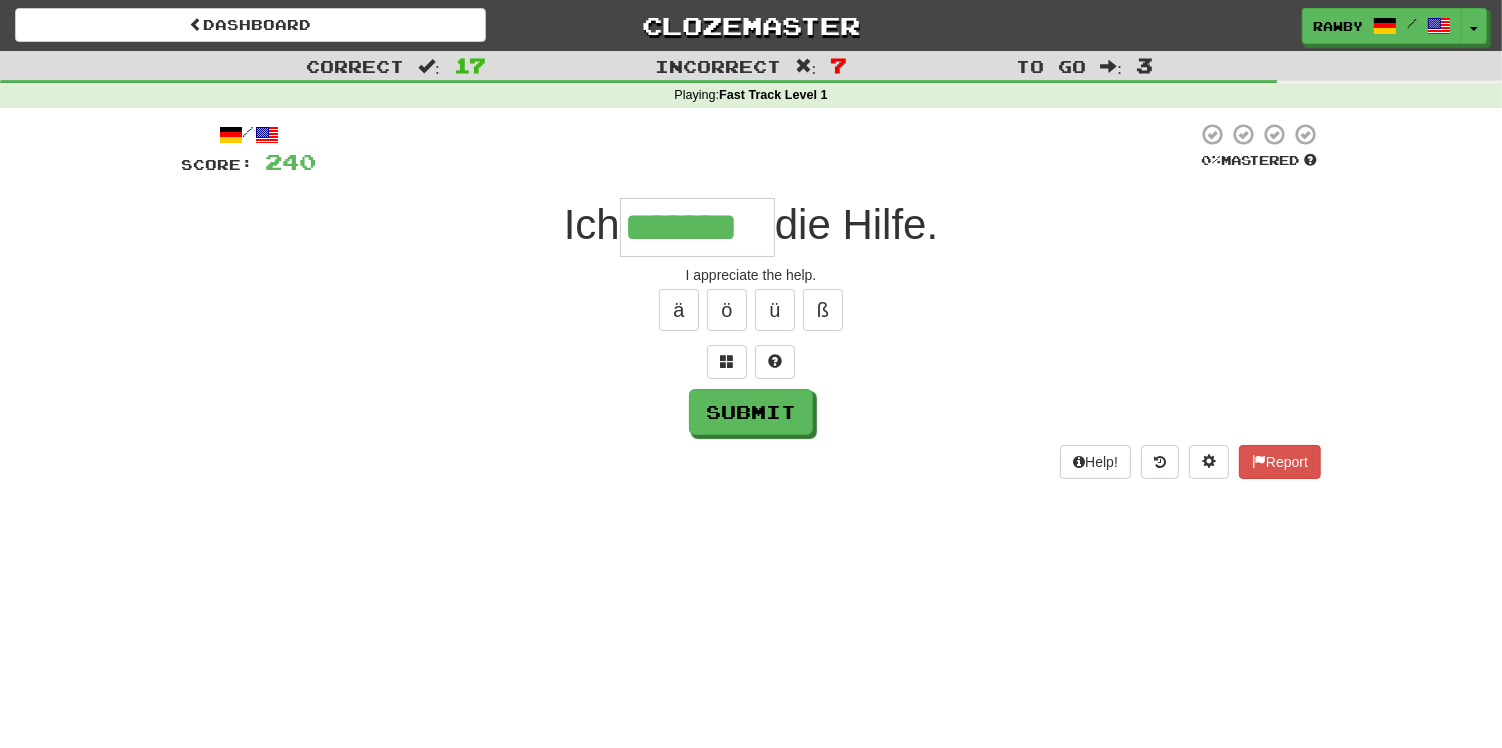 type on "*******" 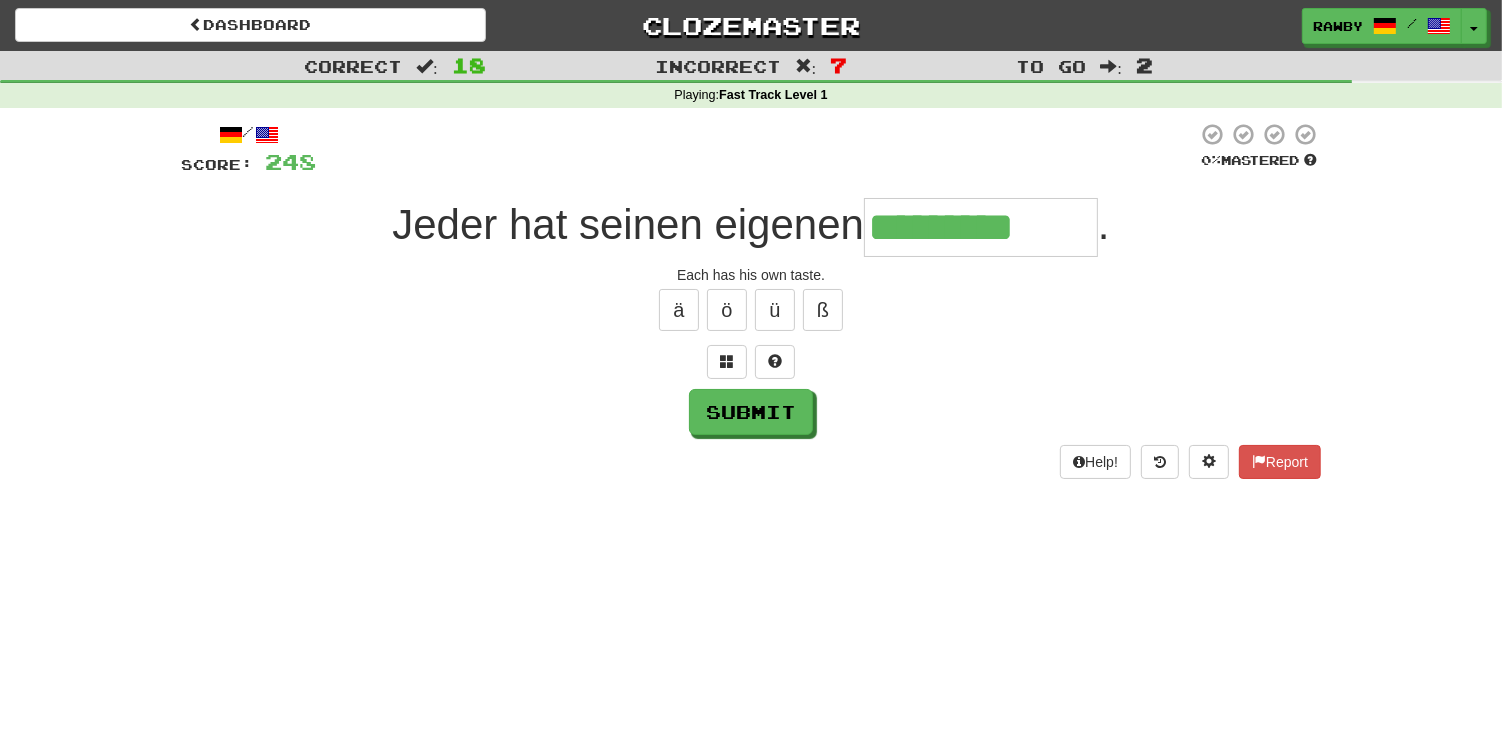 type on "*********" 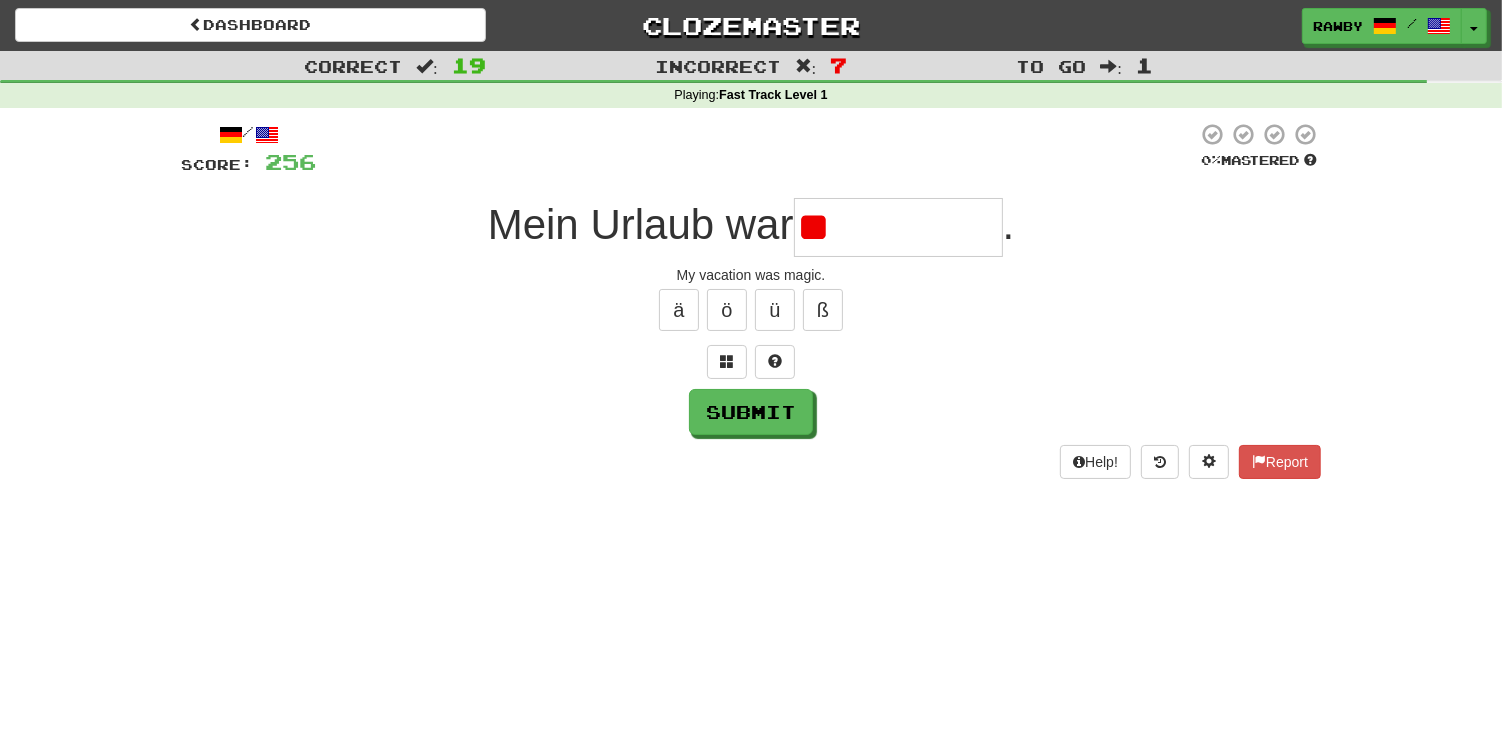 type on "*" 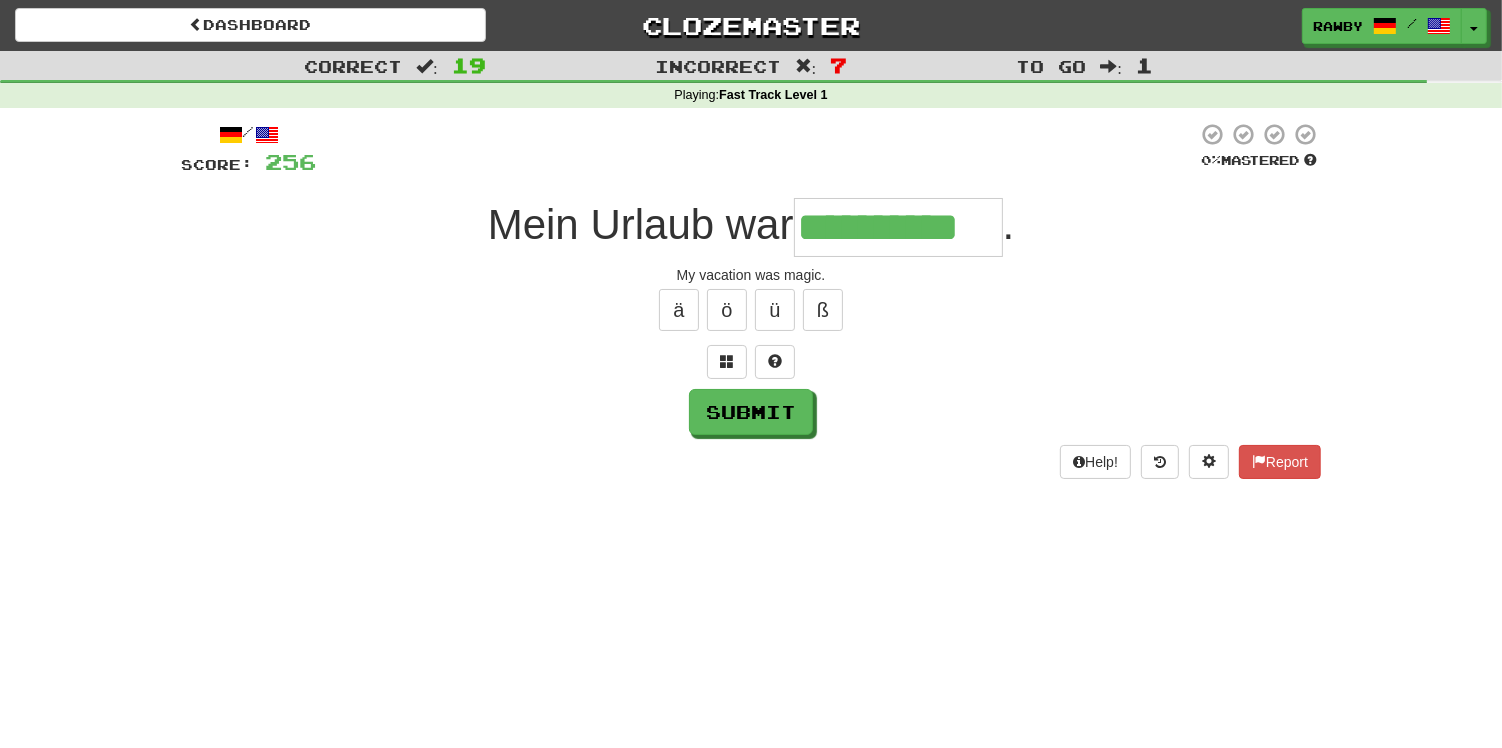 type on "**********" 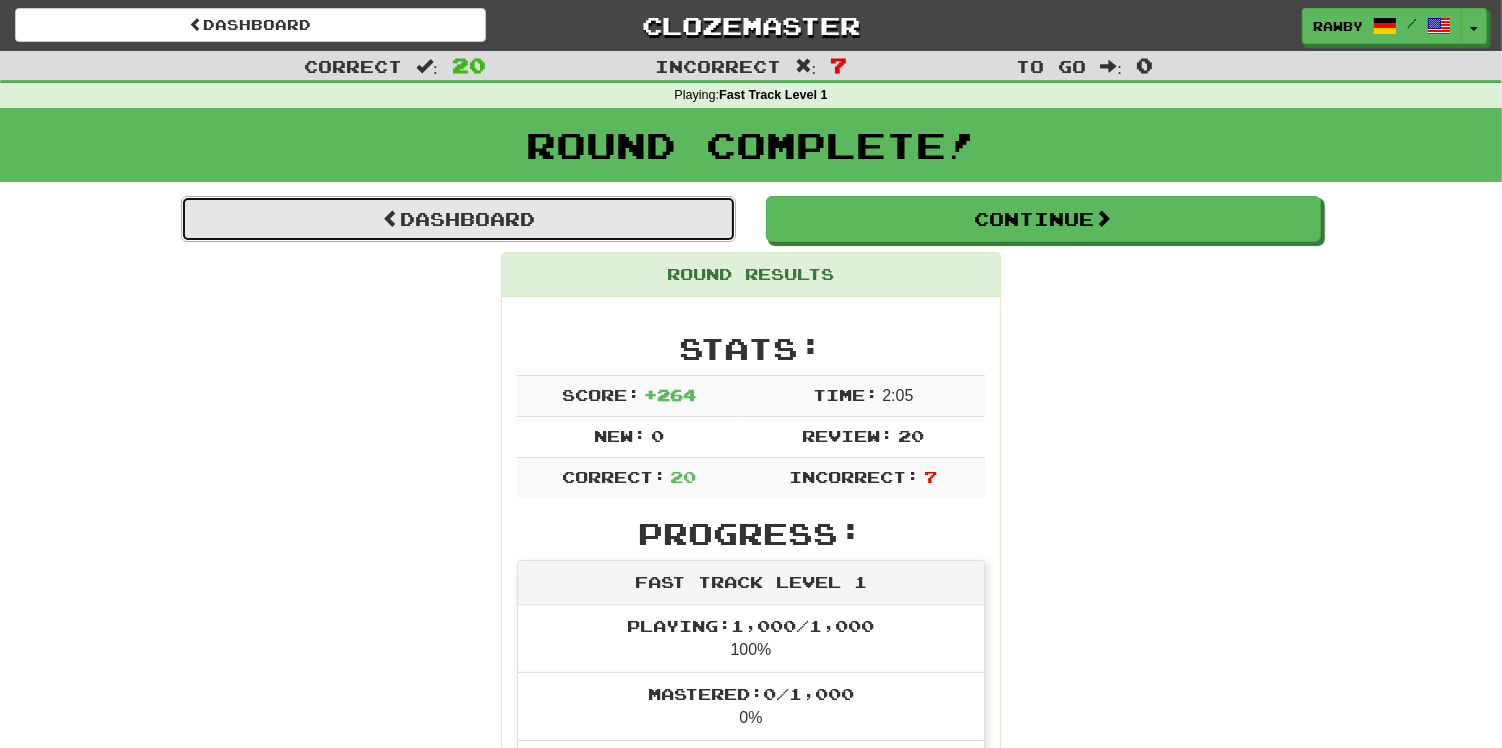 click on "Dashboard" at bounding box center [458, 219] 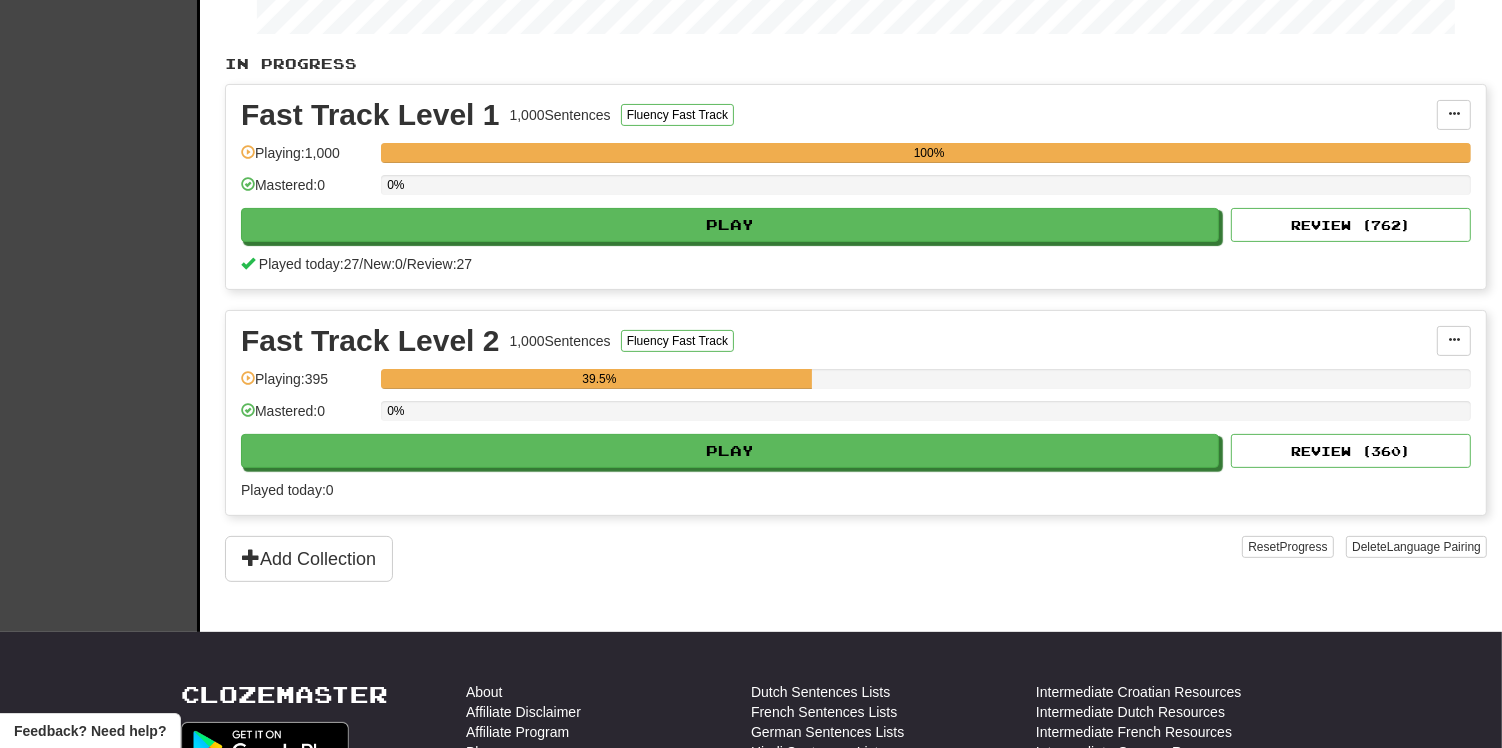 scroll, scrollTop: 413, scrollLeft: 0, axis: vertical 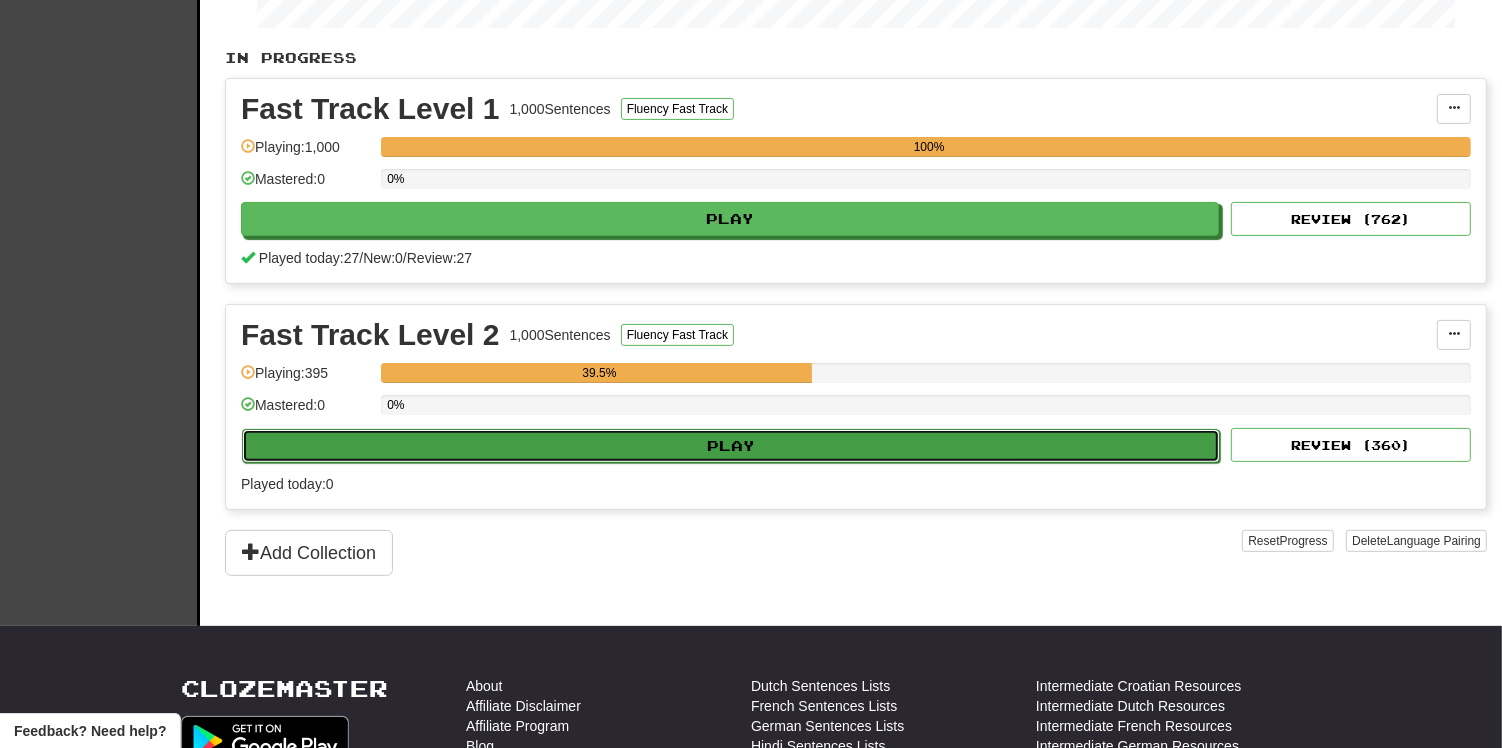 click on "Play" at bounding box center [731, 446] 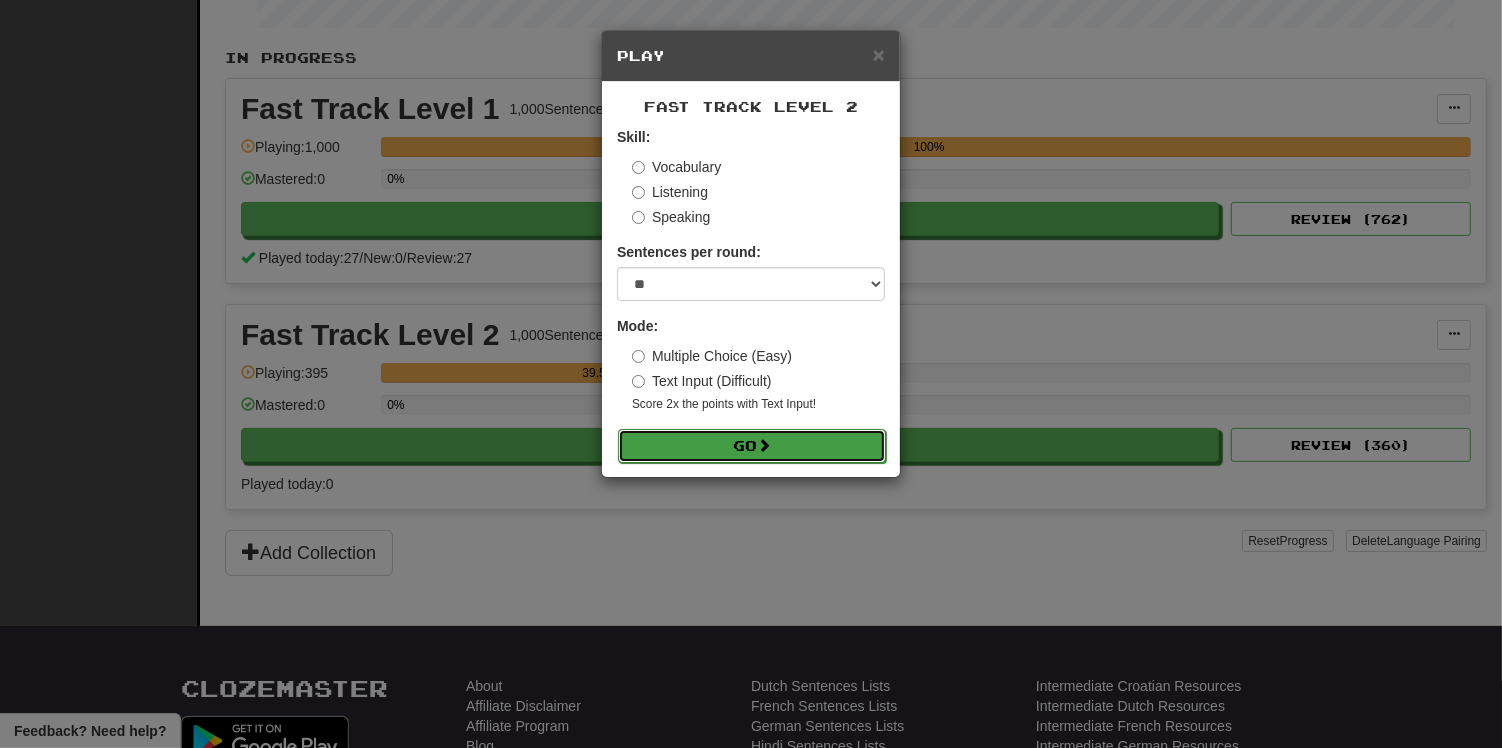 click on "Go" at bounding box center (752, 446) 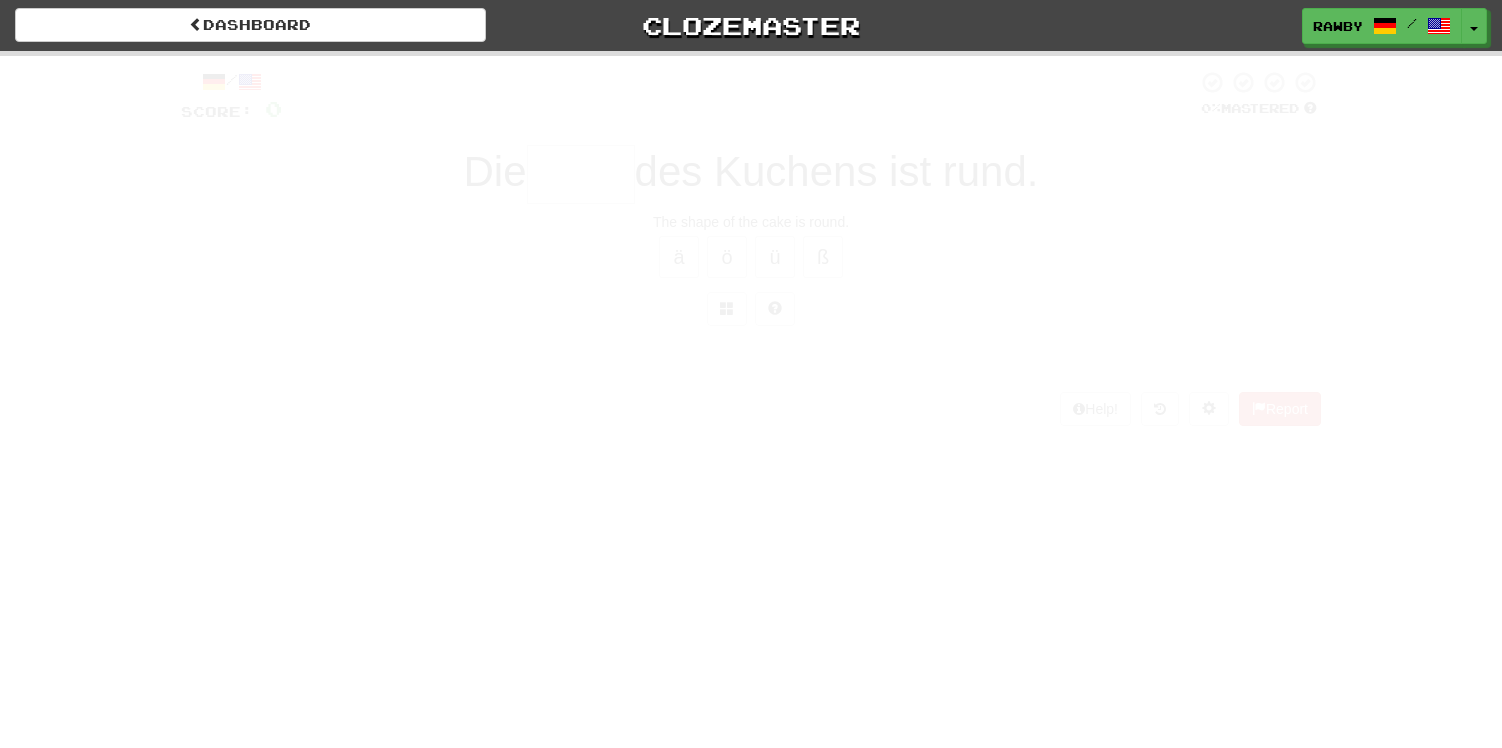 scroll, scrollTop: 0, scrollLeft: 0, axis: both 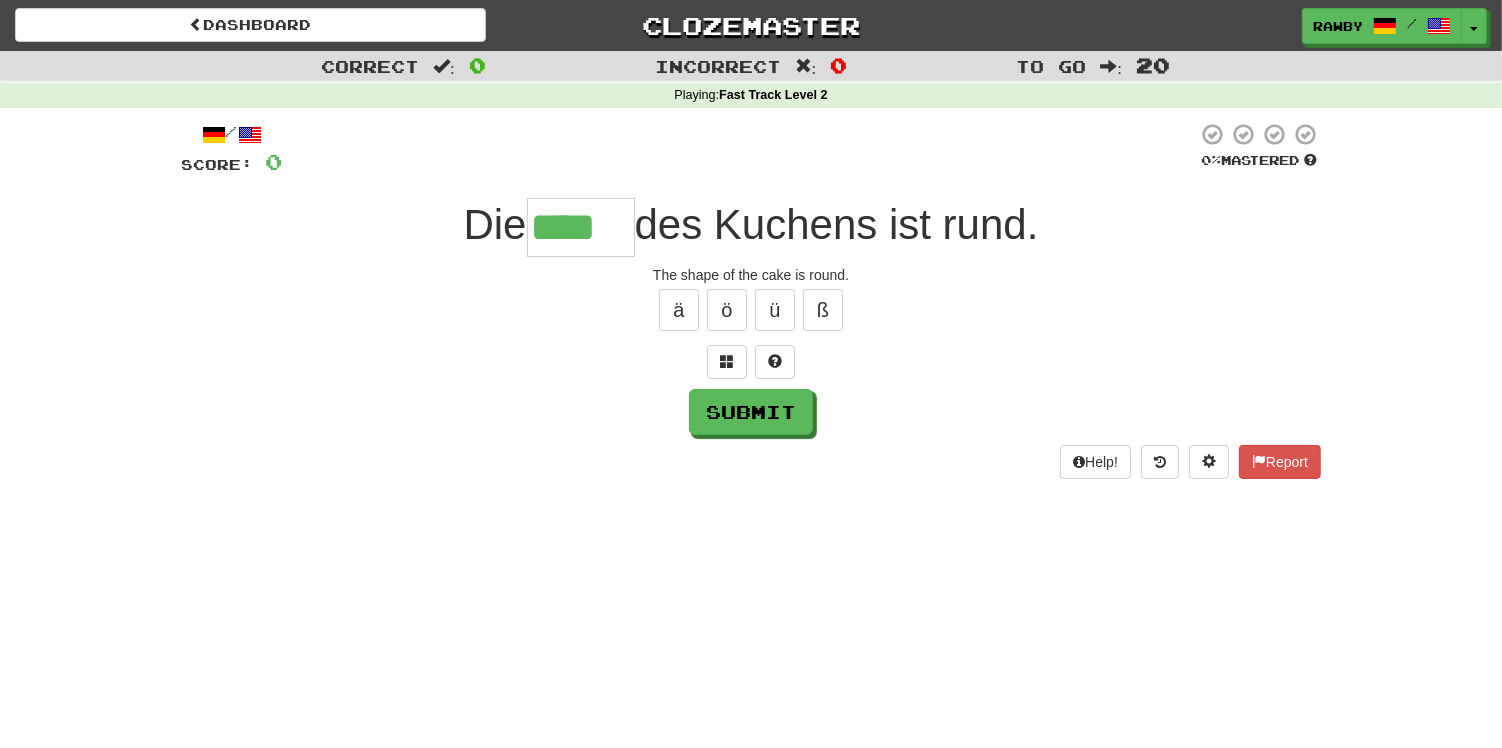 type on "****" 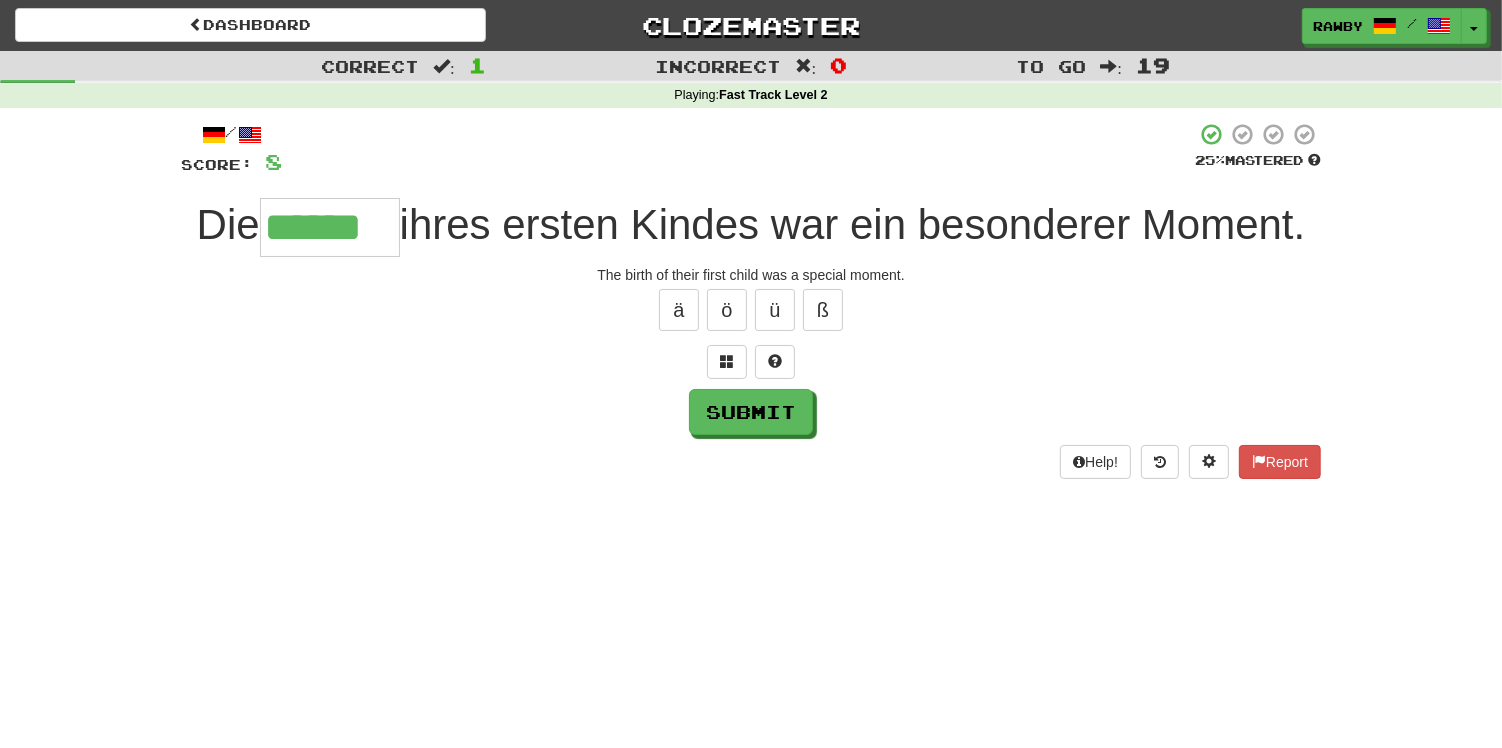 type on "******" 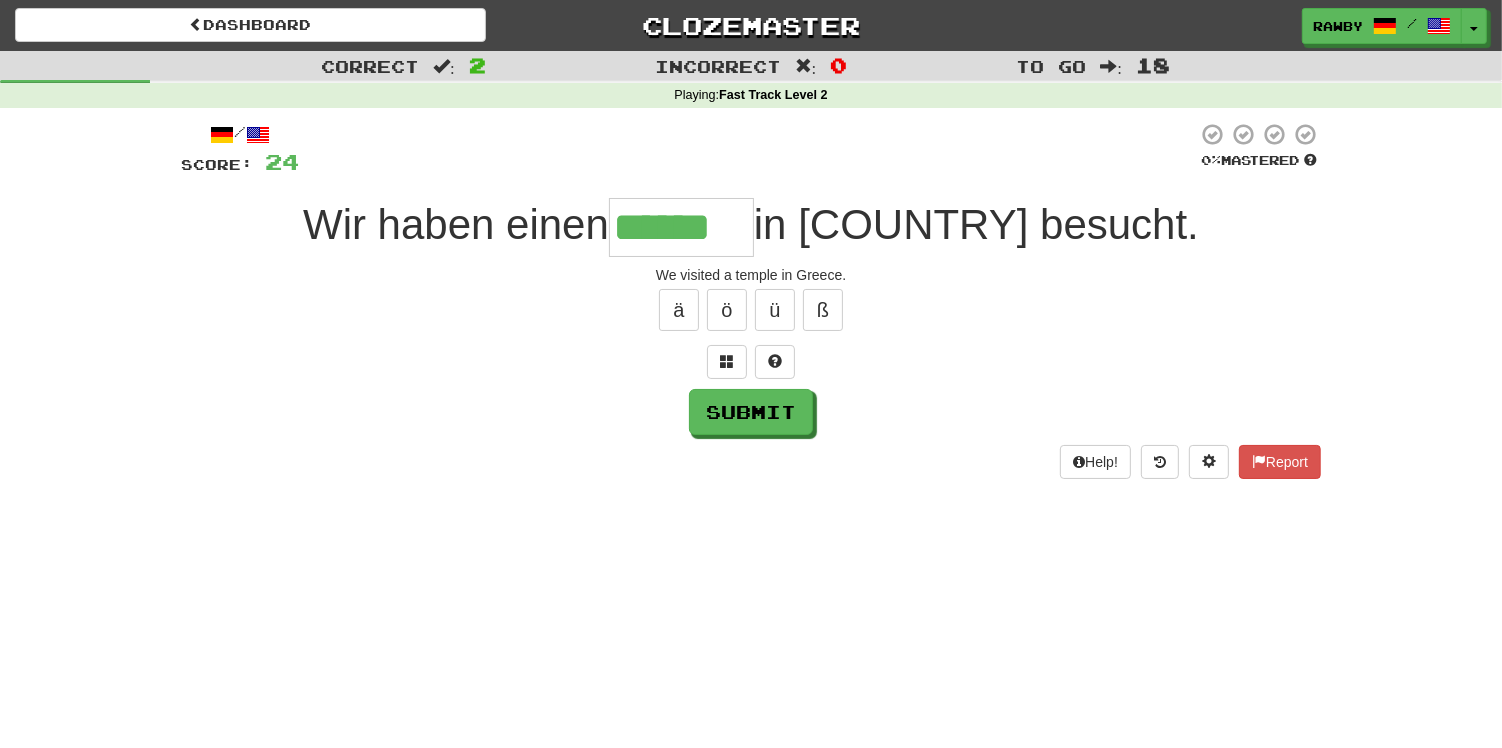 type on "******" 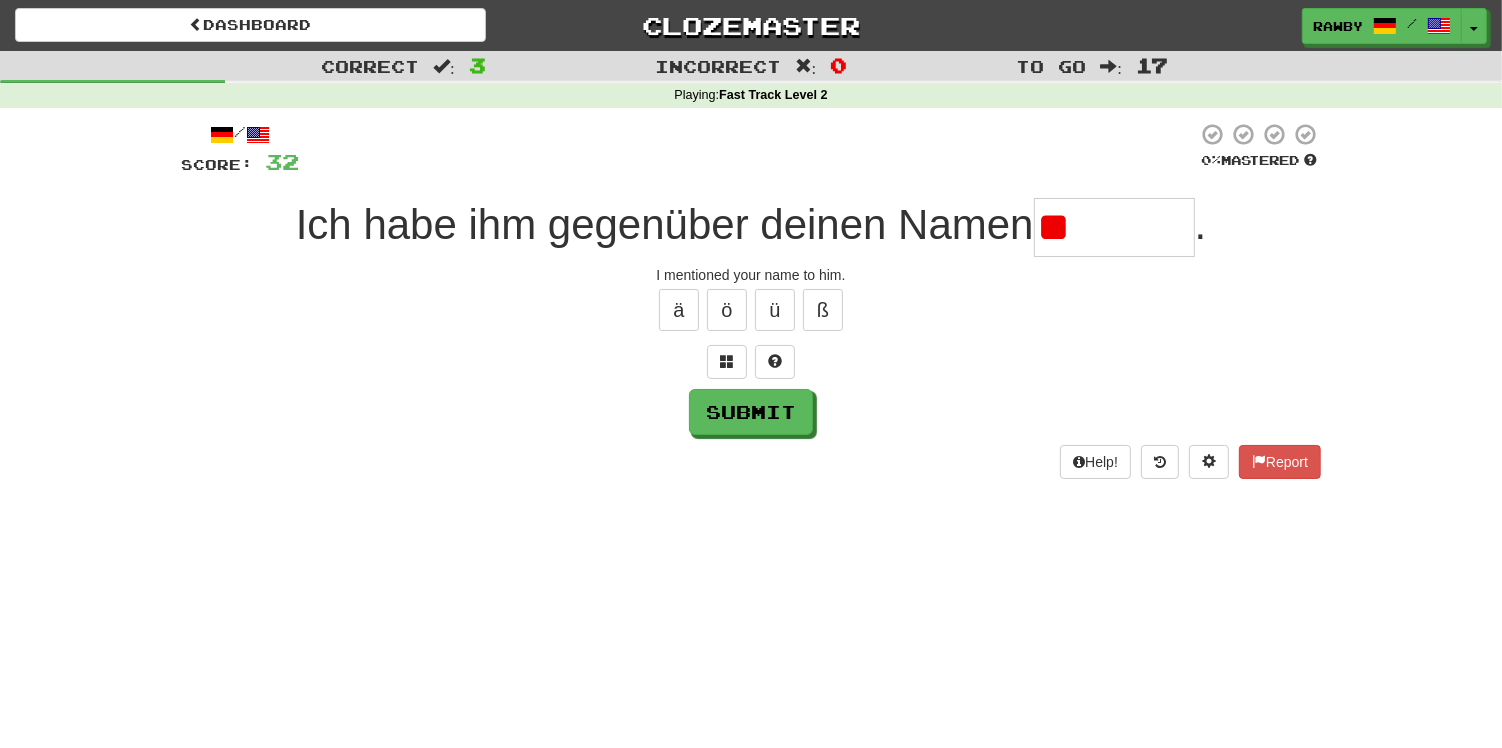 type on "*" 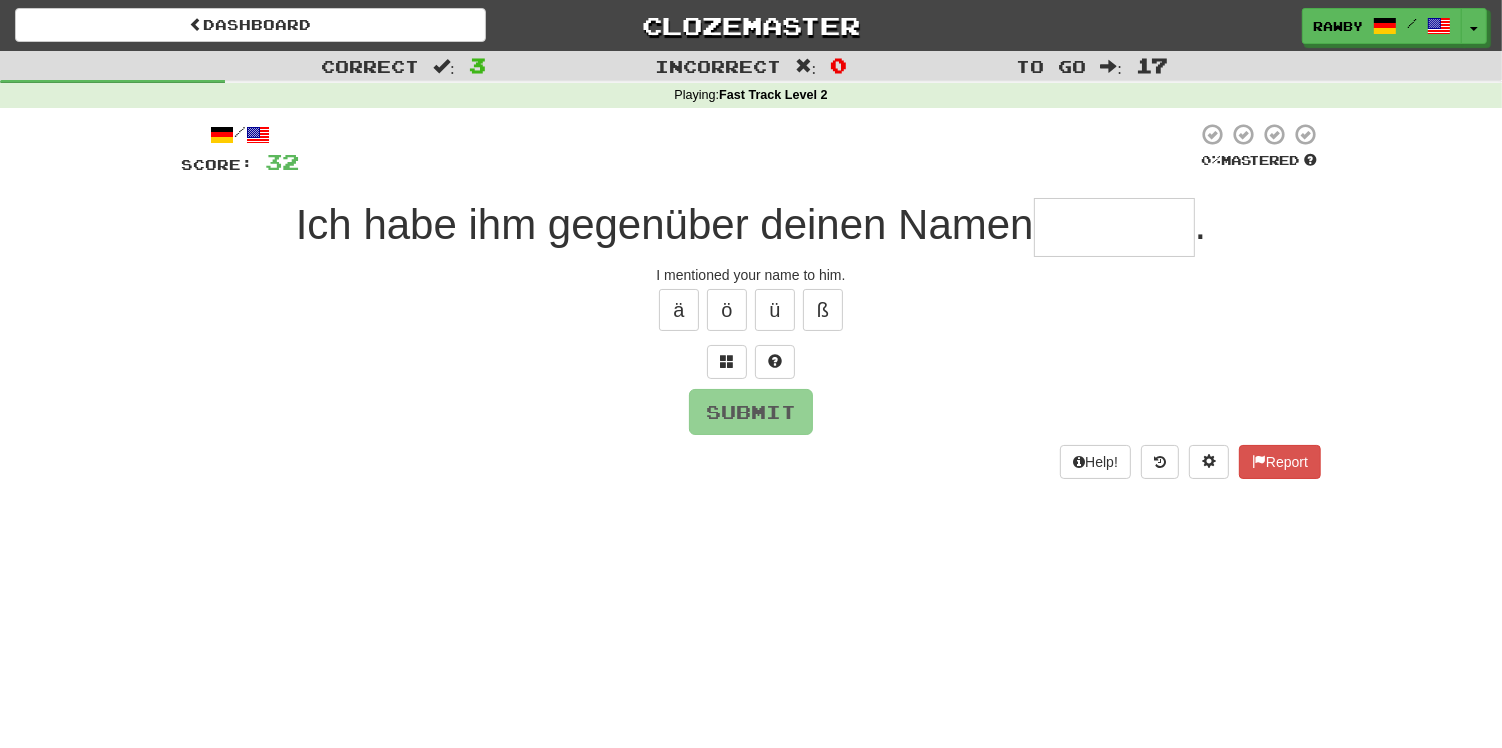 type on "*" 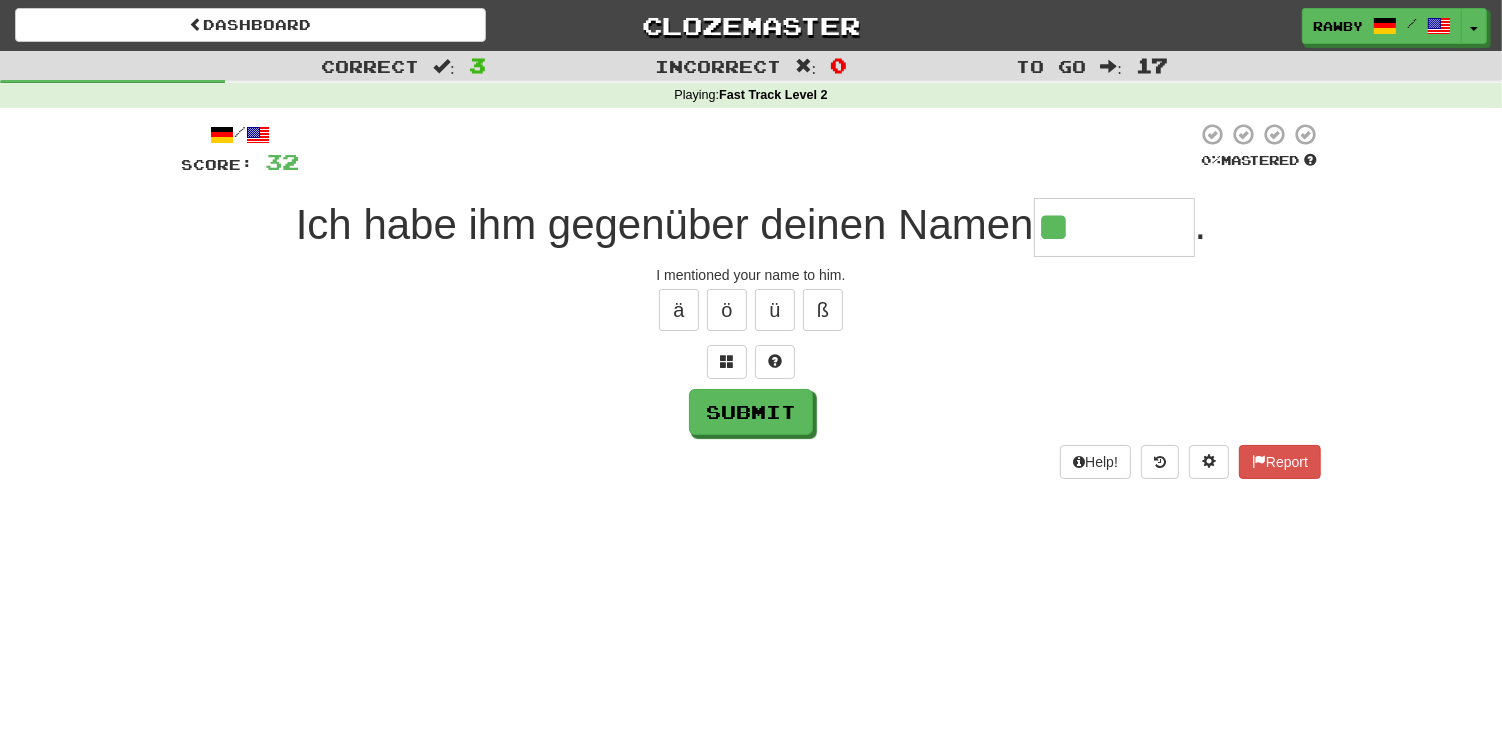 type on "*******" 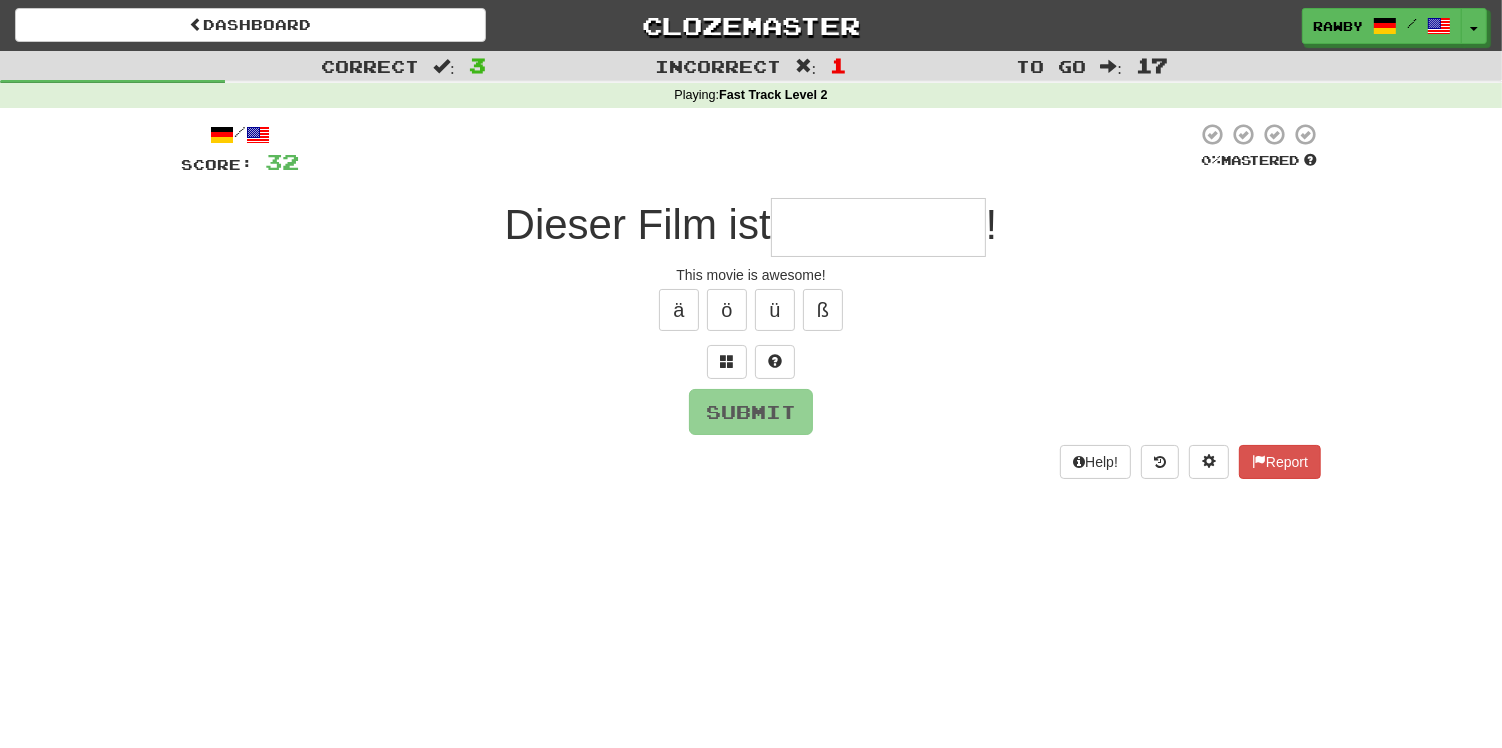 type on "*" 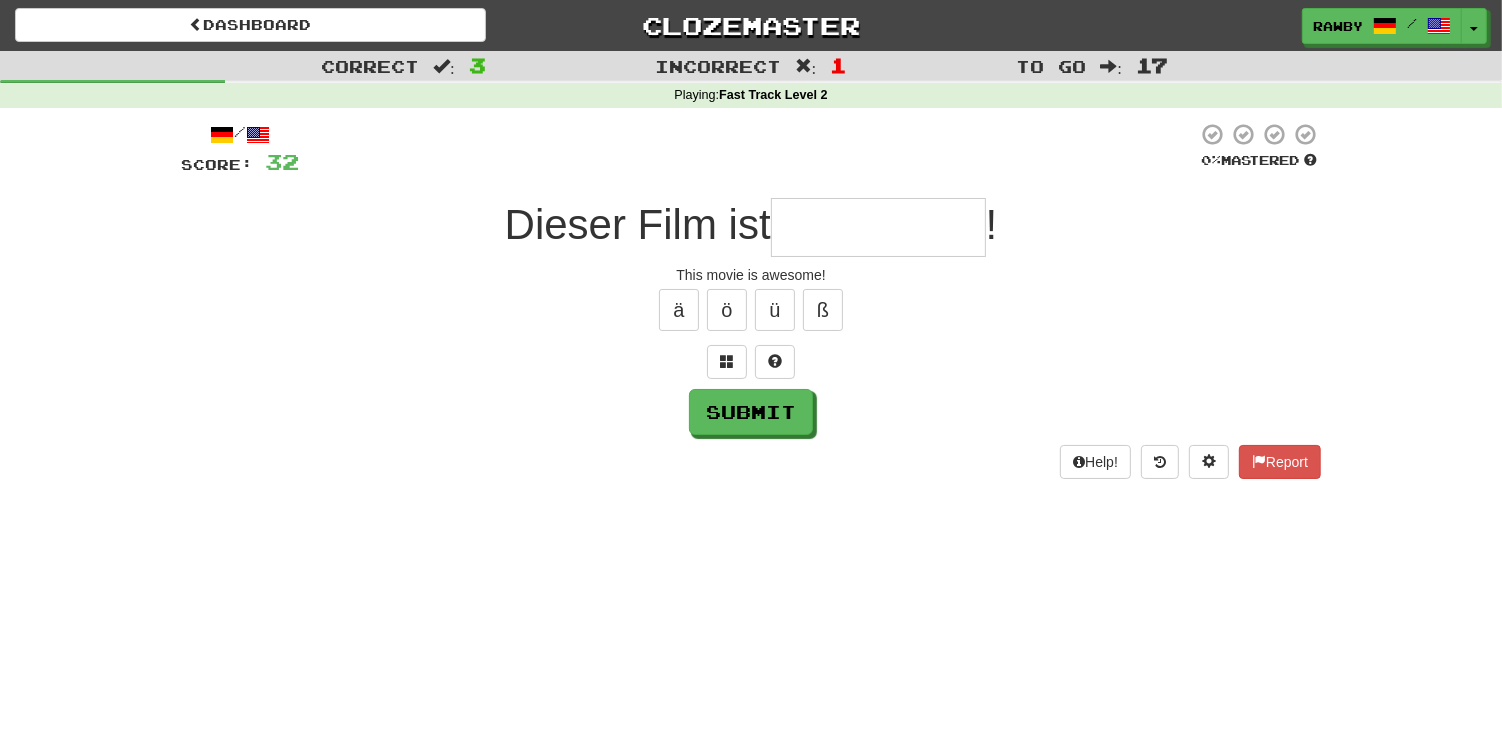 type on "*" 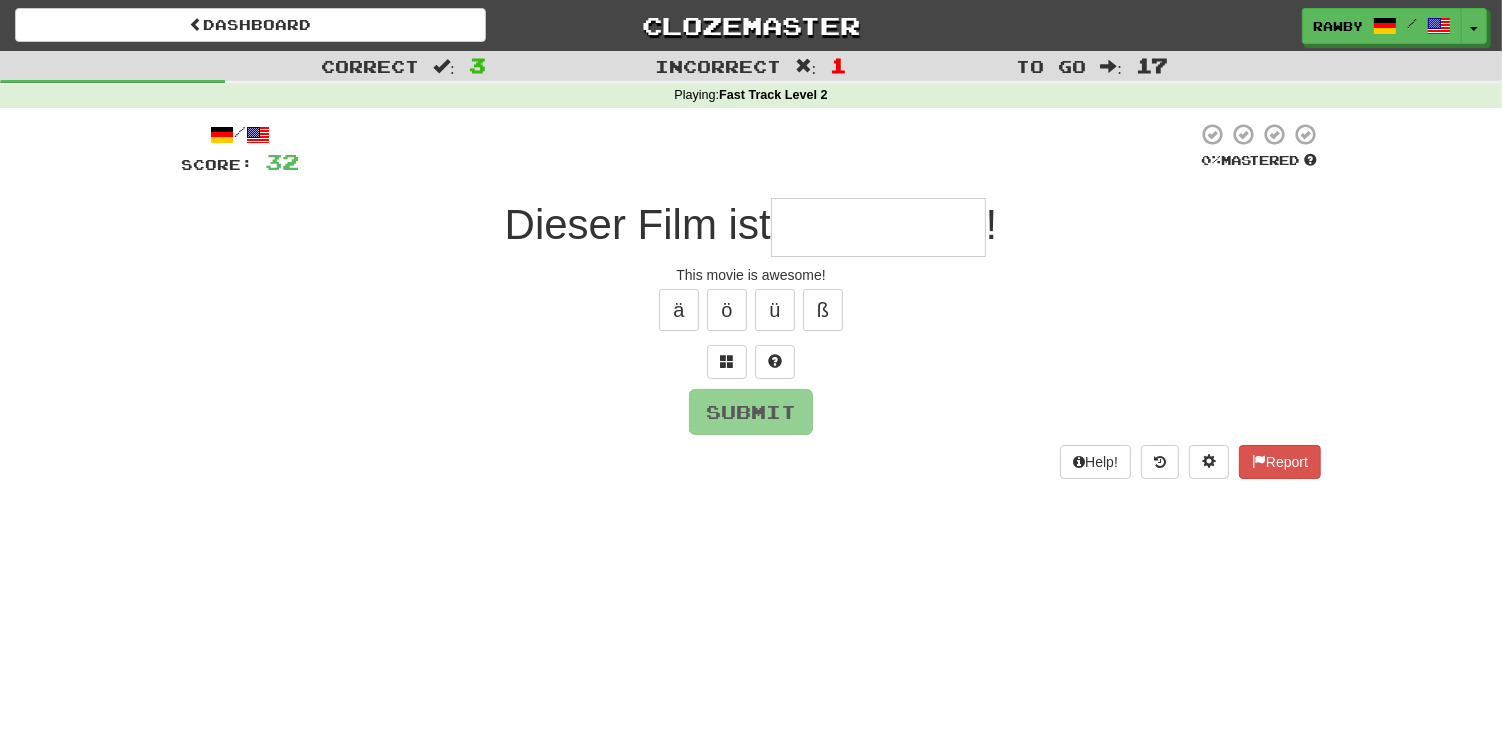 type on "**********" 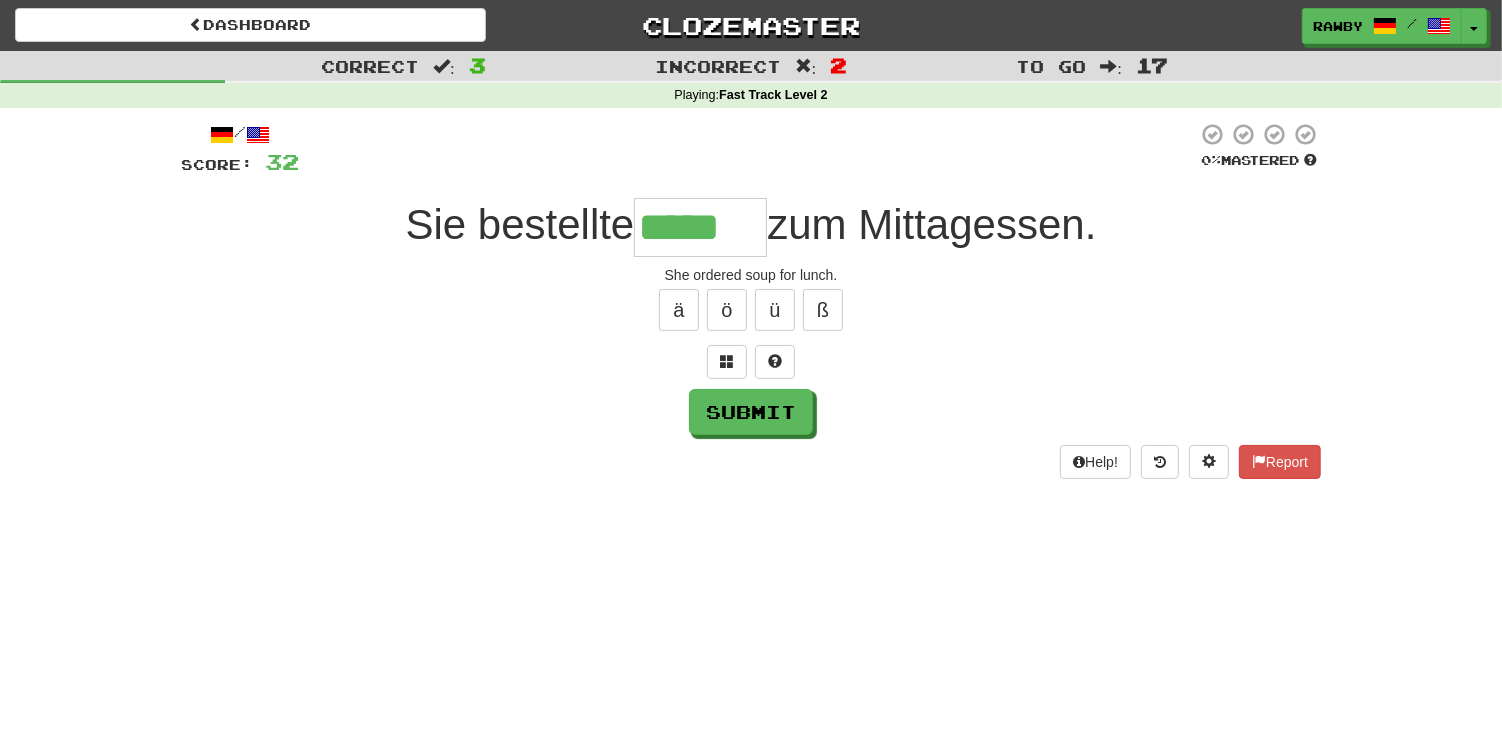 type on "*****" 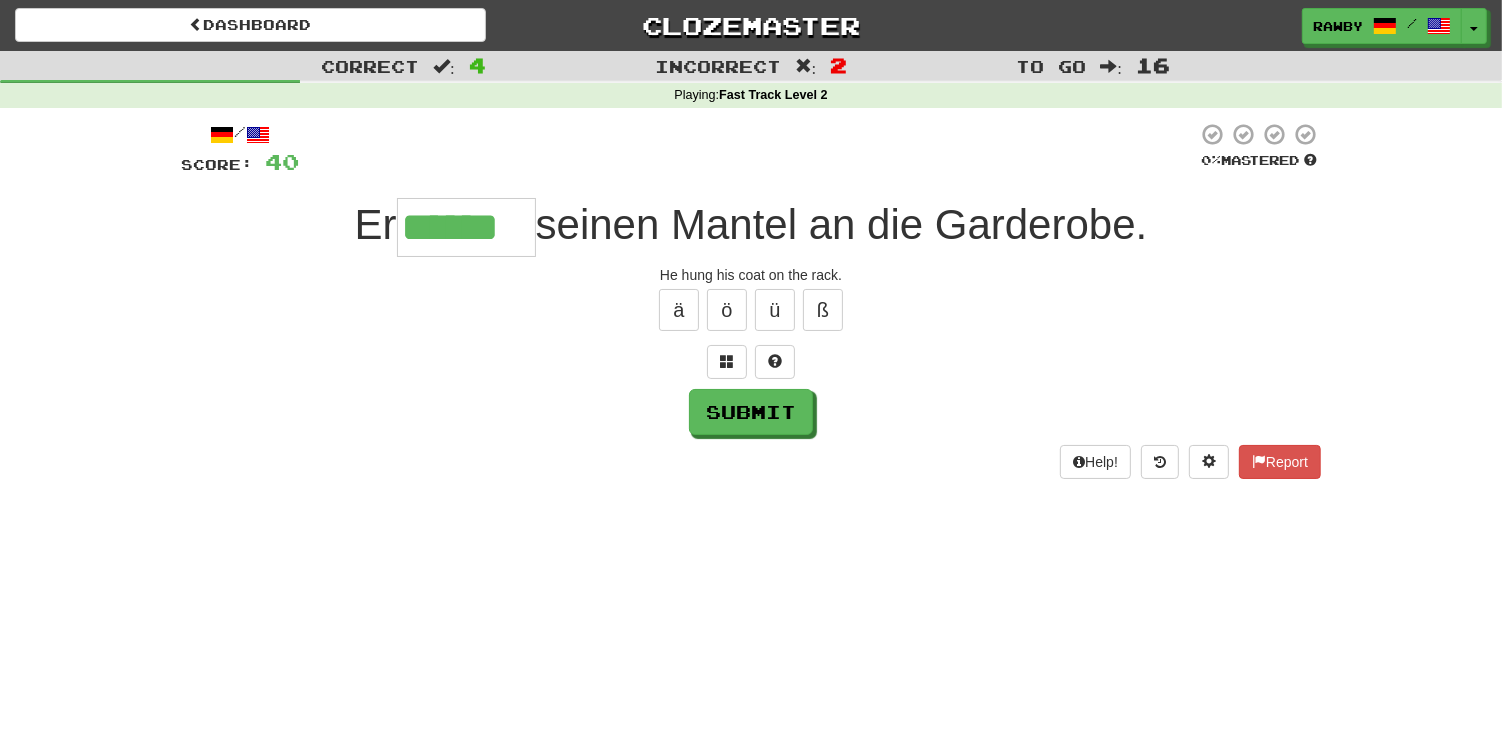 type on "******" 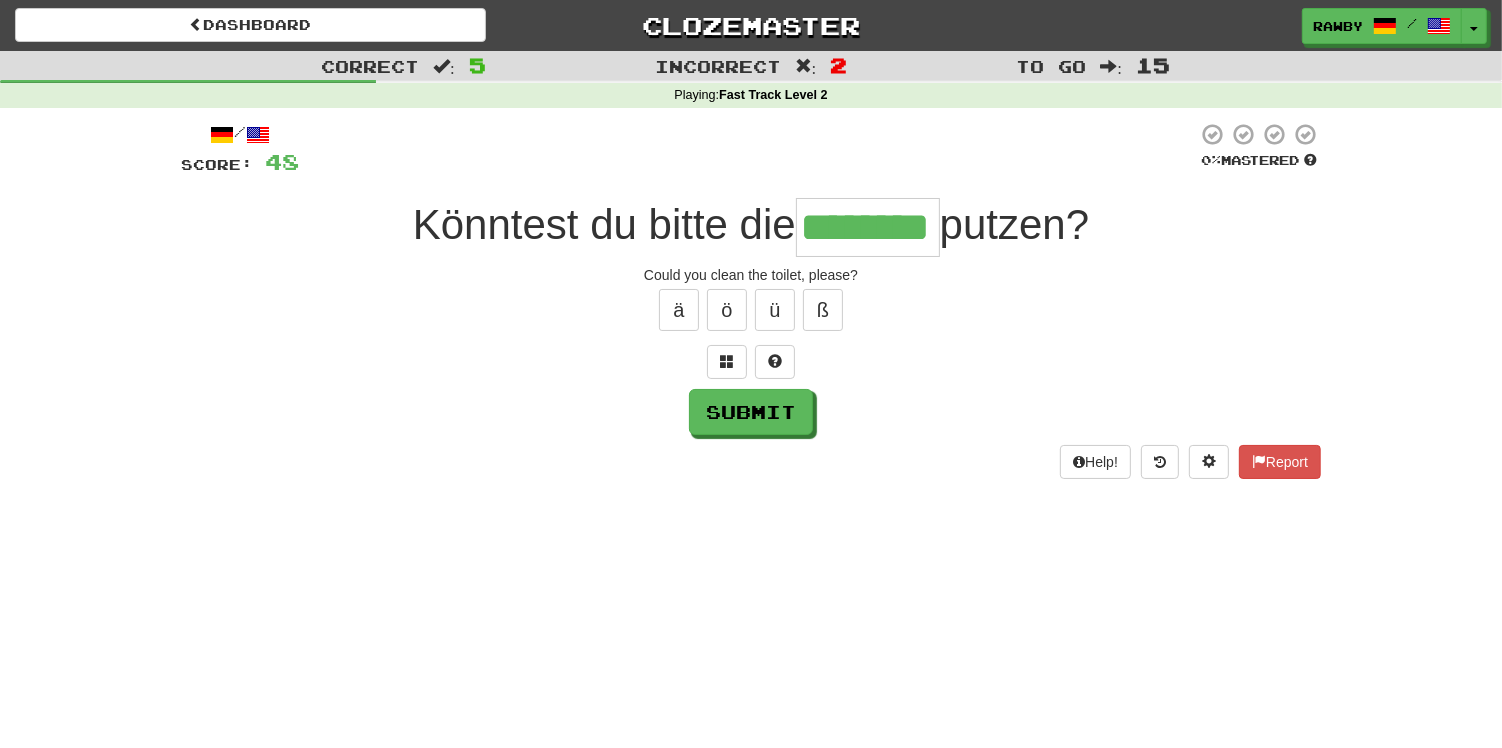 type on "********" 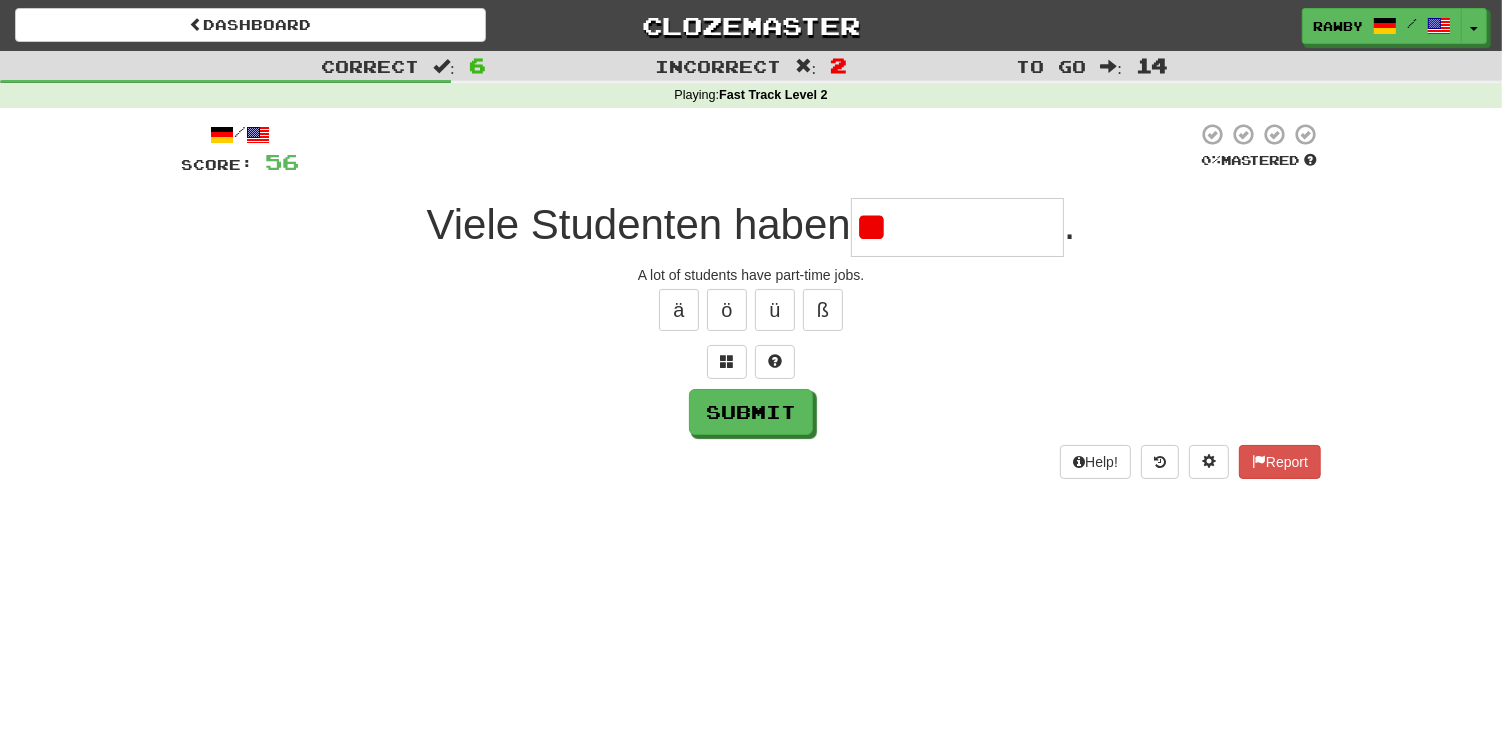 type on "*" 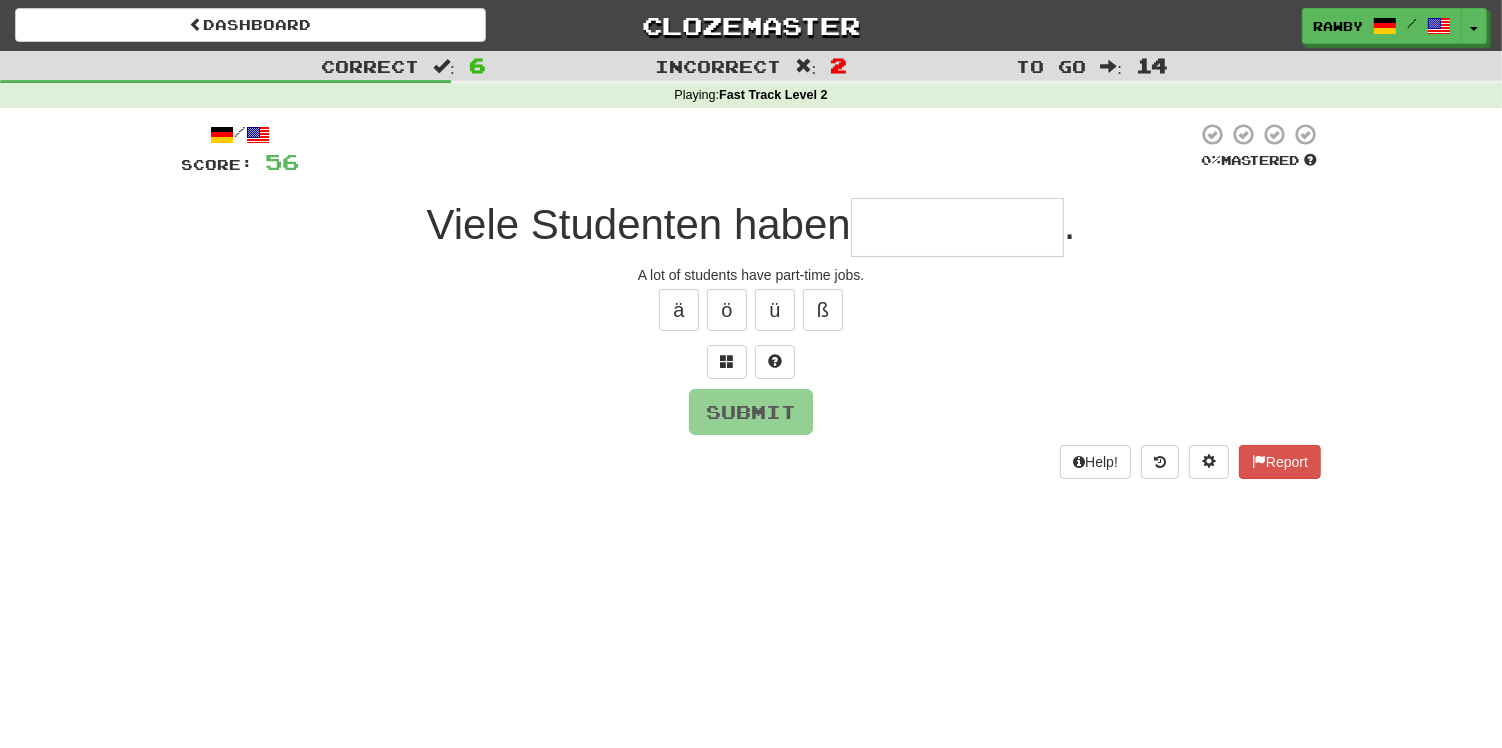 type on "*********" 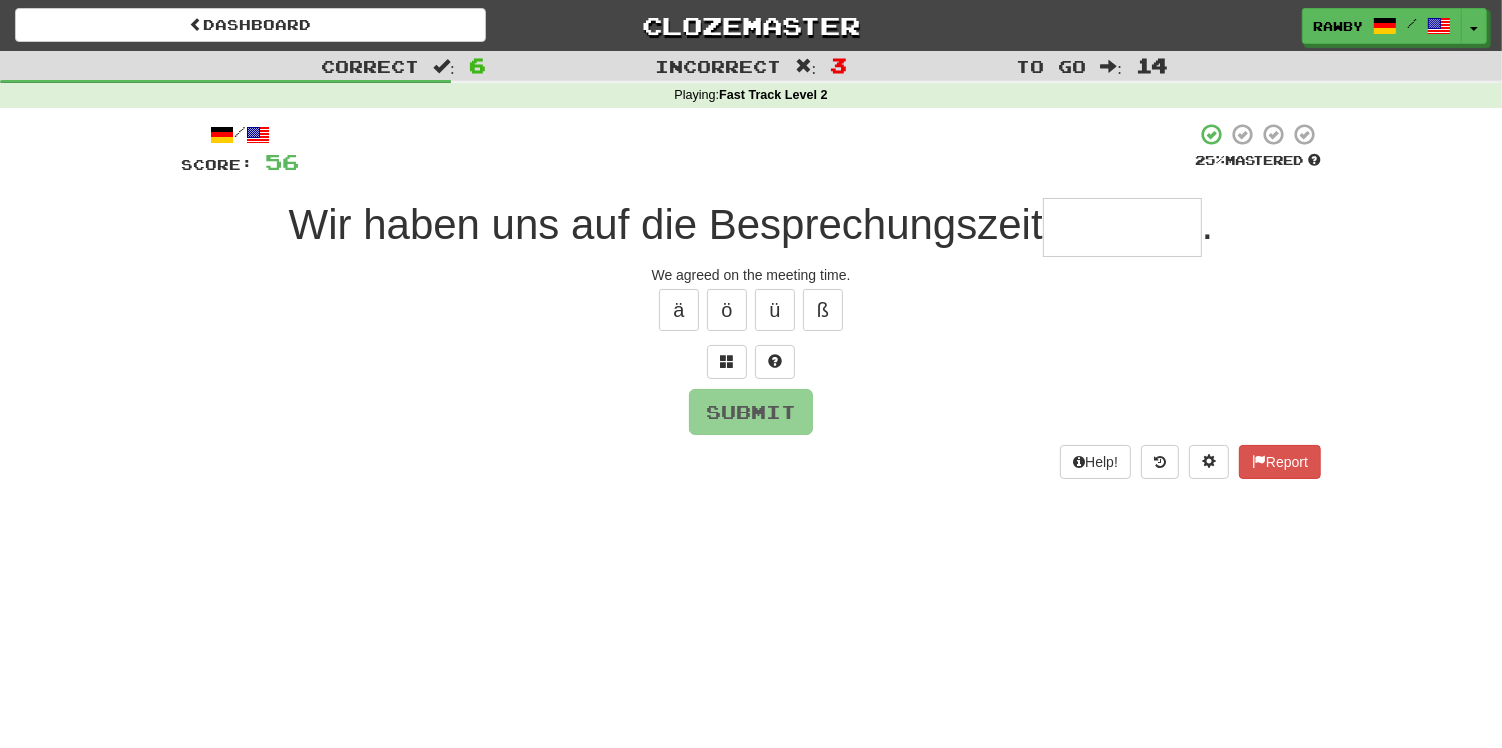 type on "*" 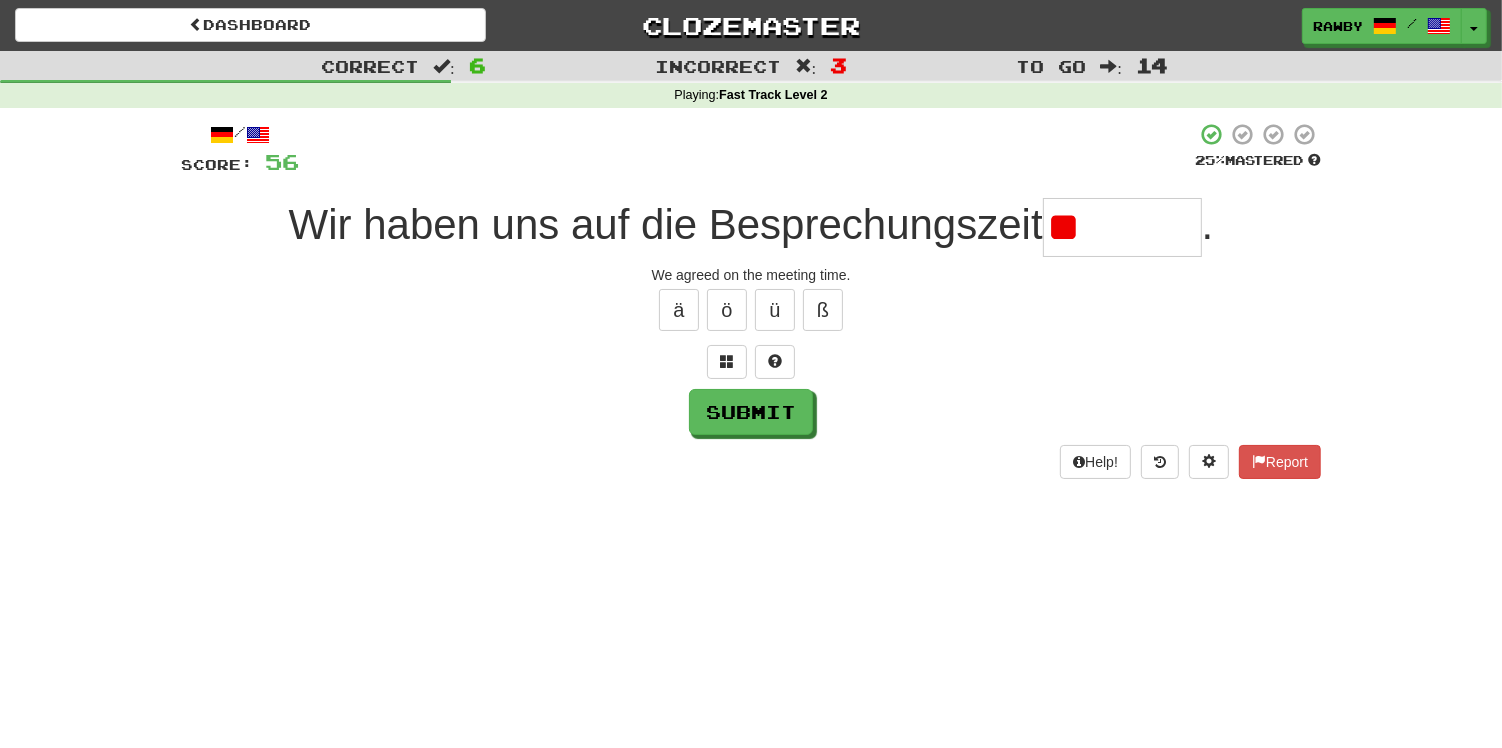 type on "*" 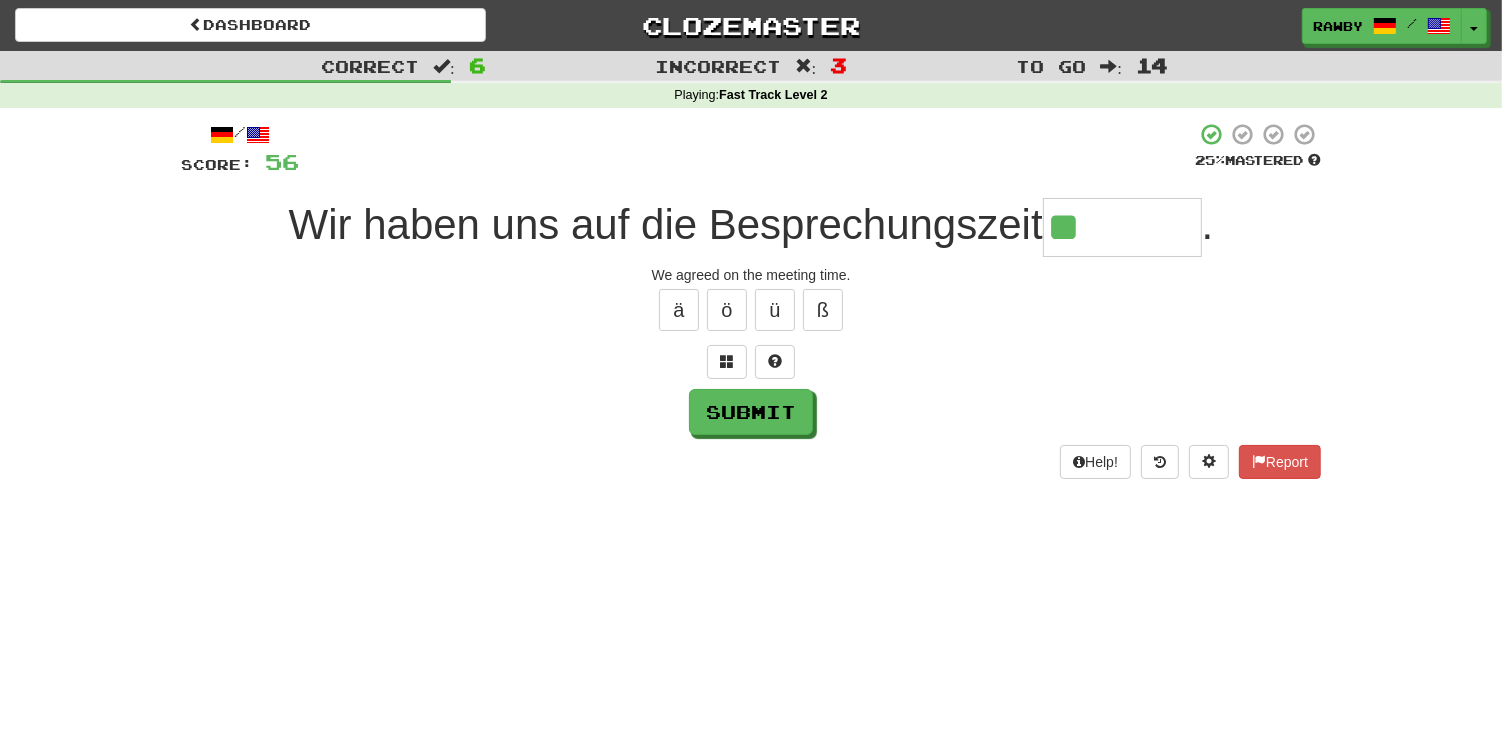 type on "********" 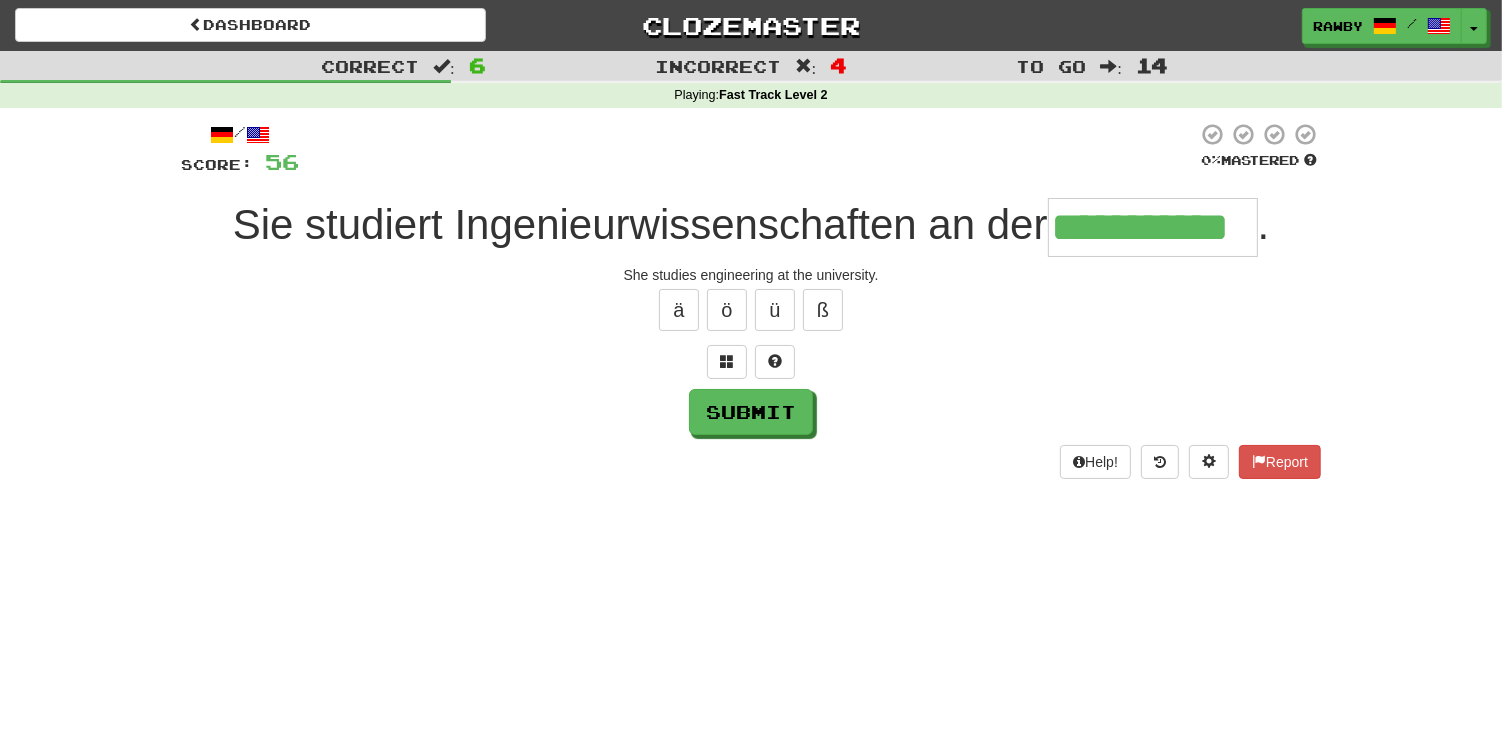 type on "**********" 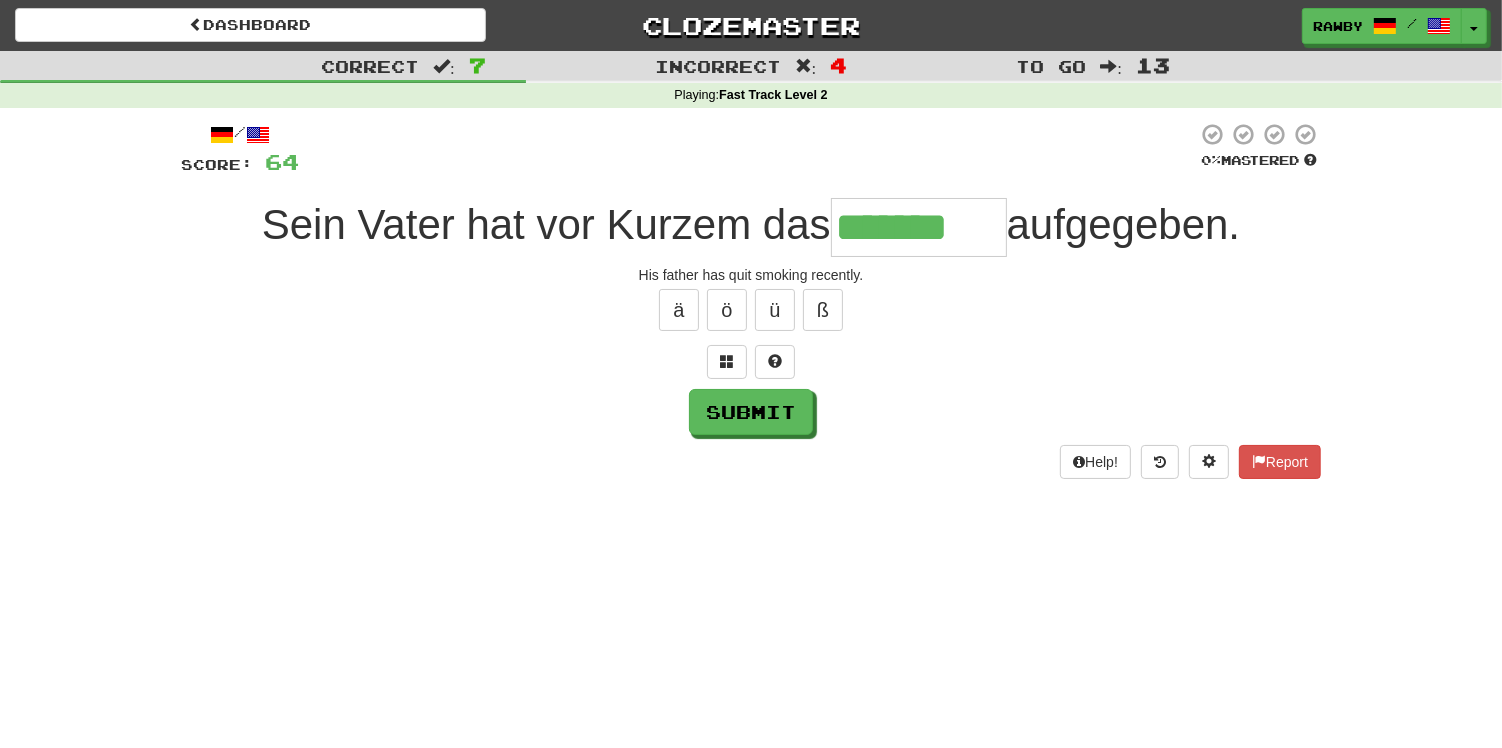 type on "*******" 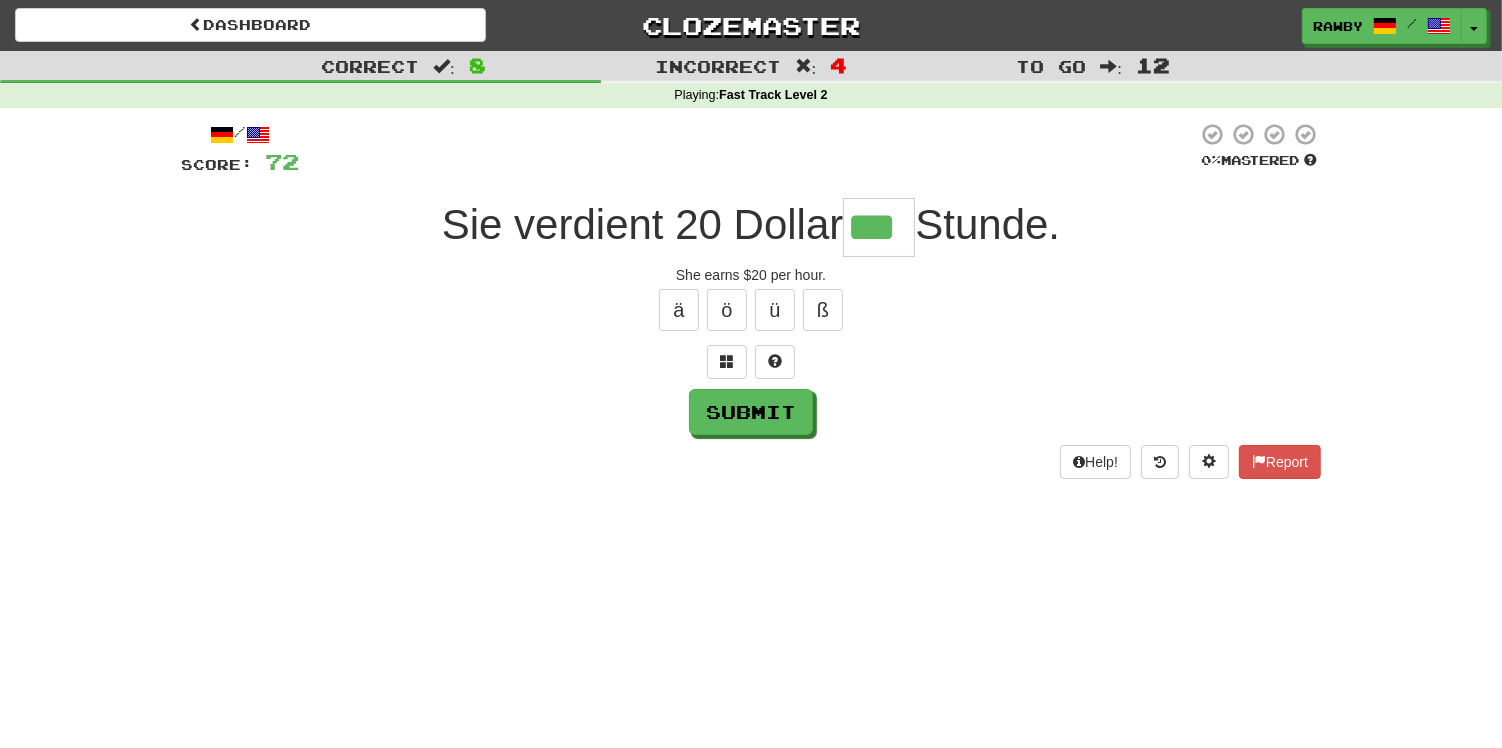 type on "***" 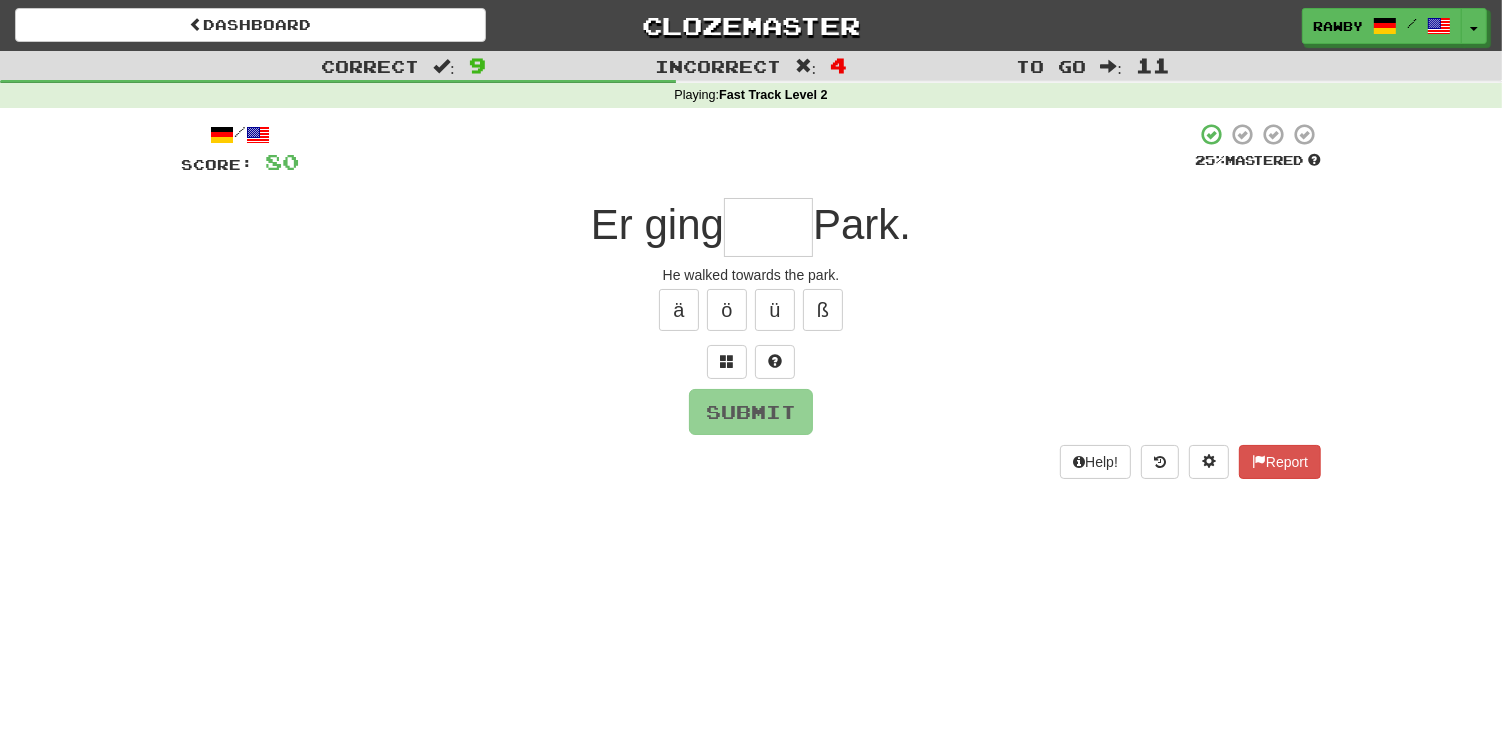 type on "*" 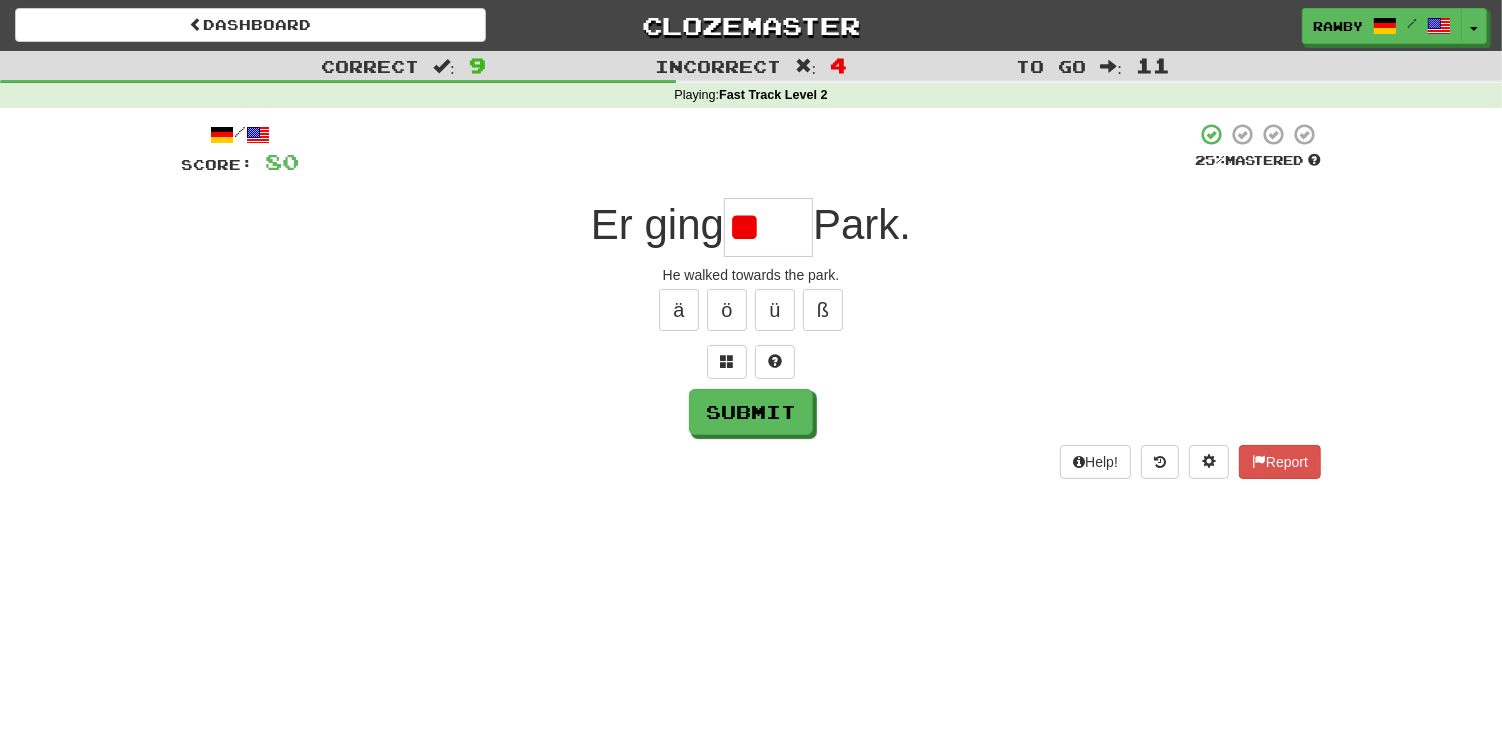 type on "*" 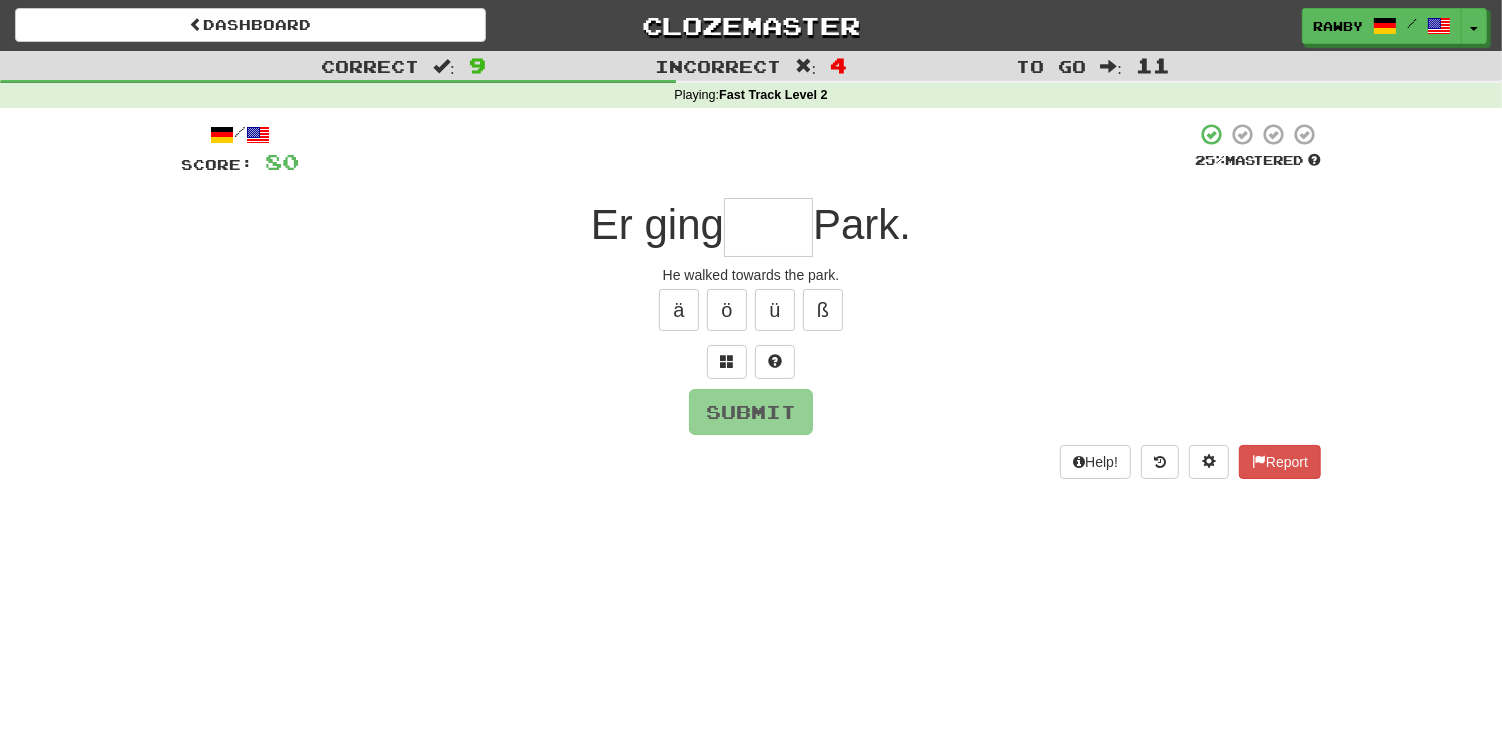 type on "*" 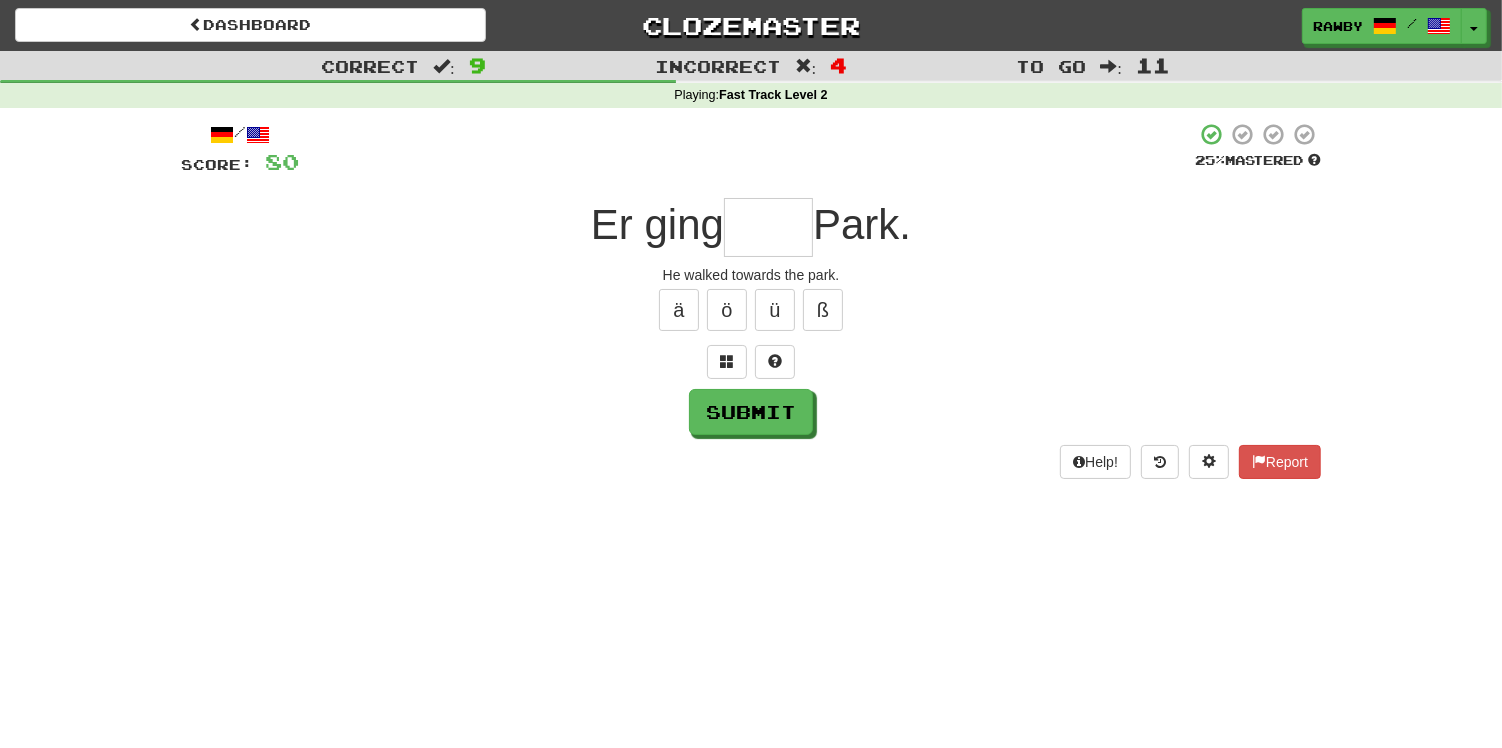type on "*" 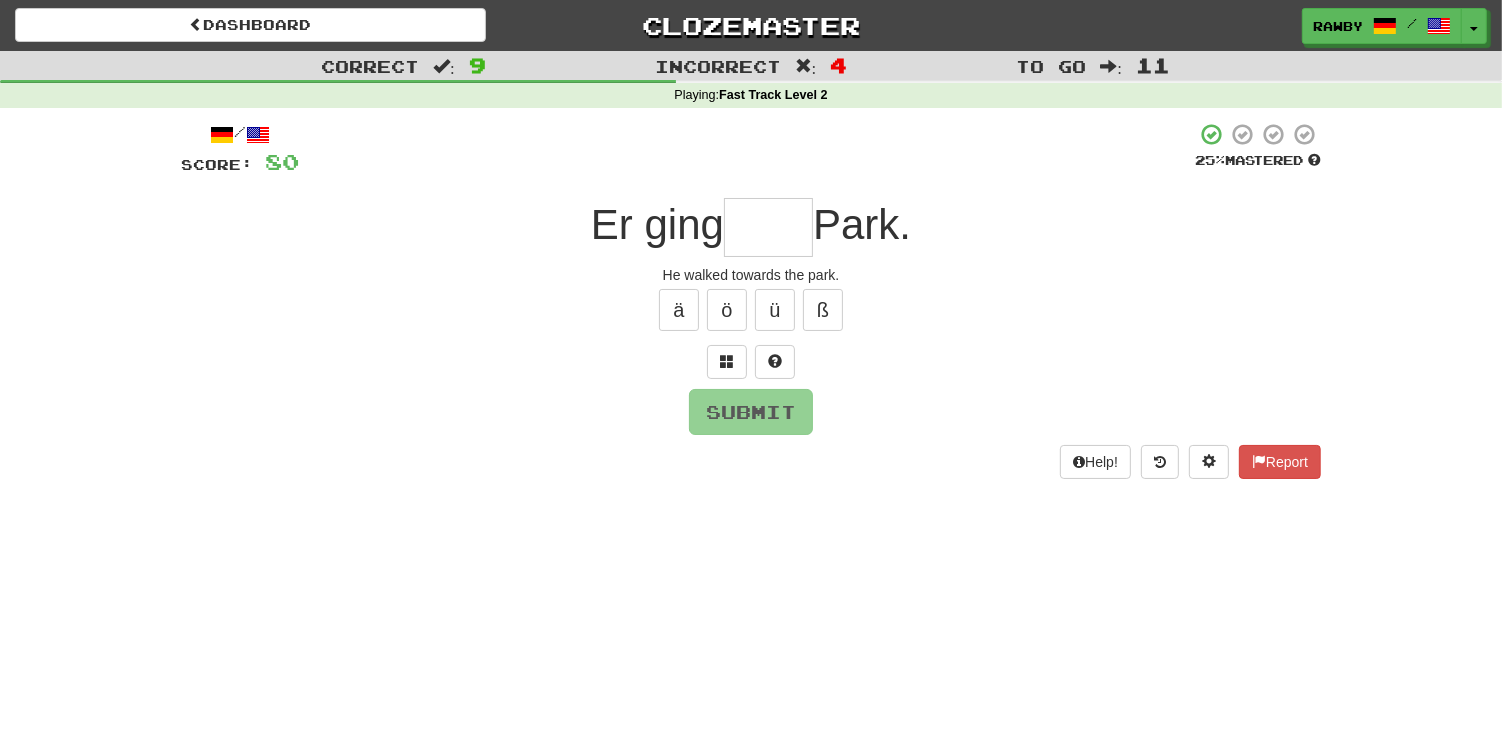 type on "*" 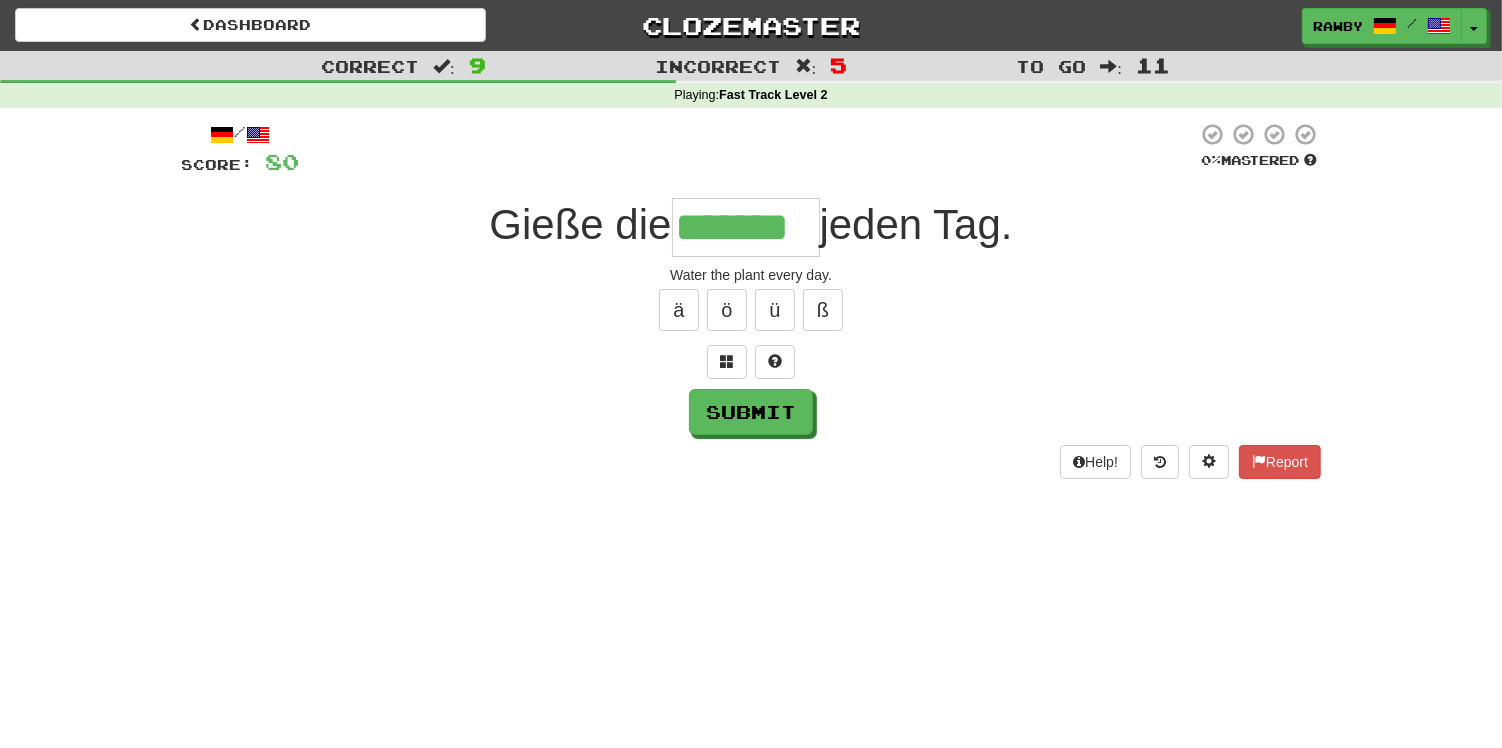 type on "*******" 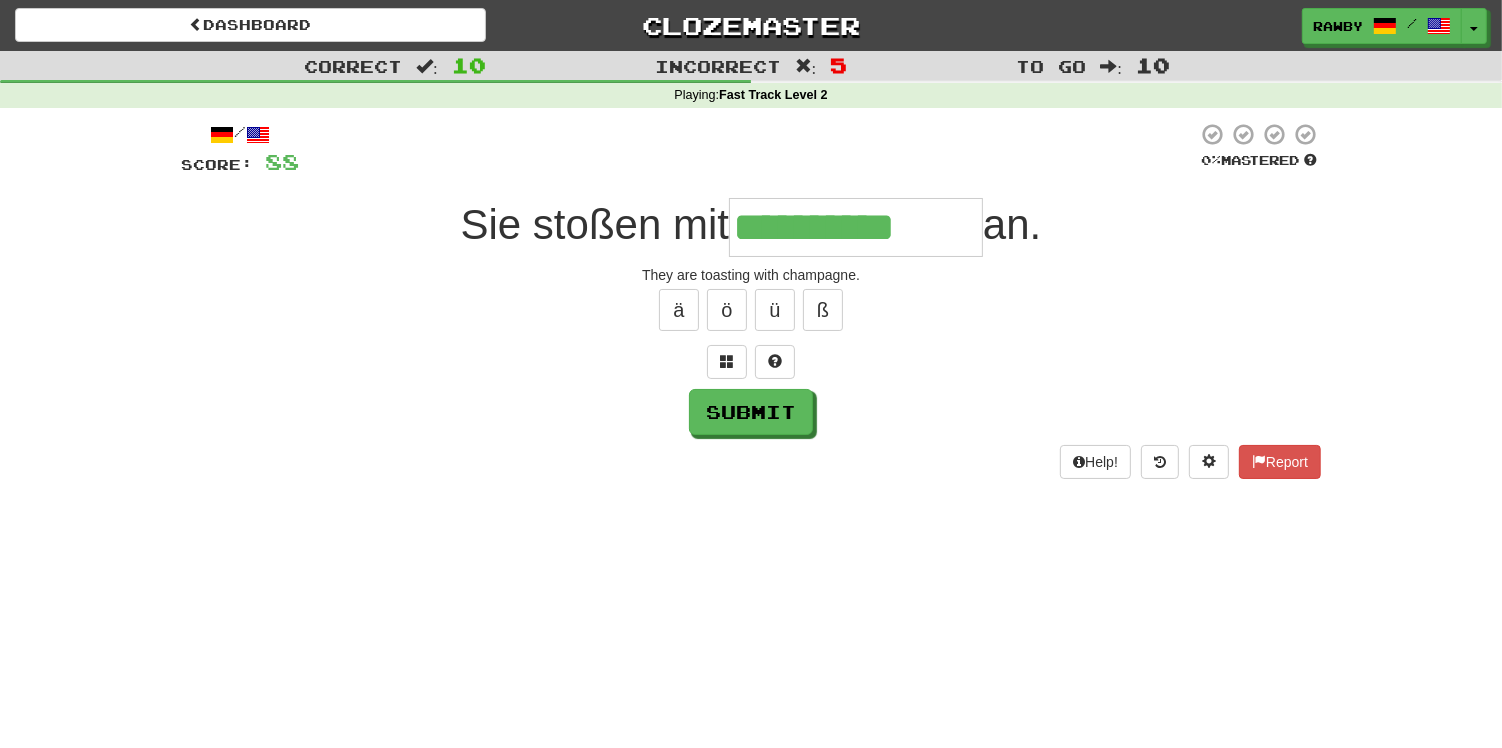 type on "**********" 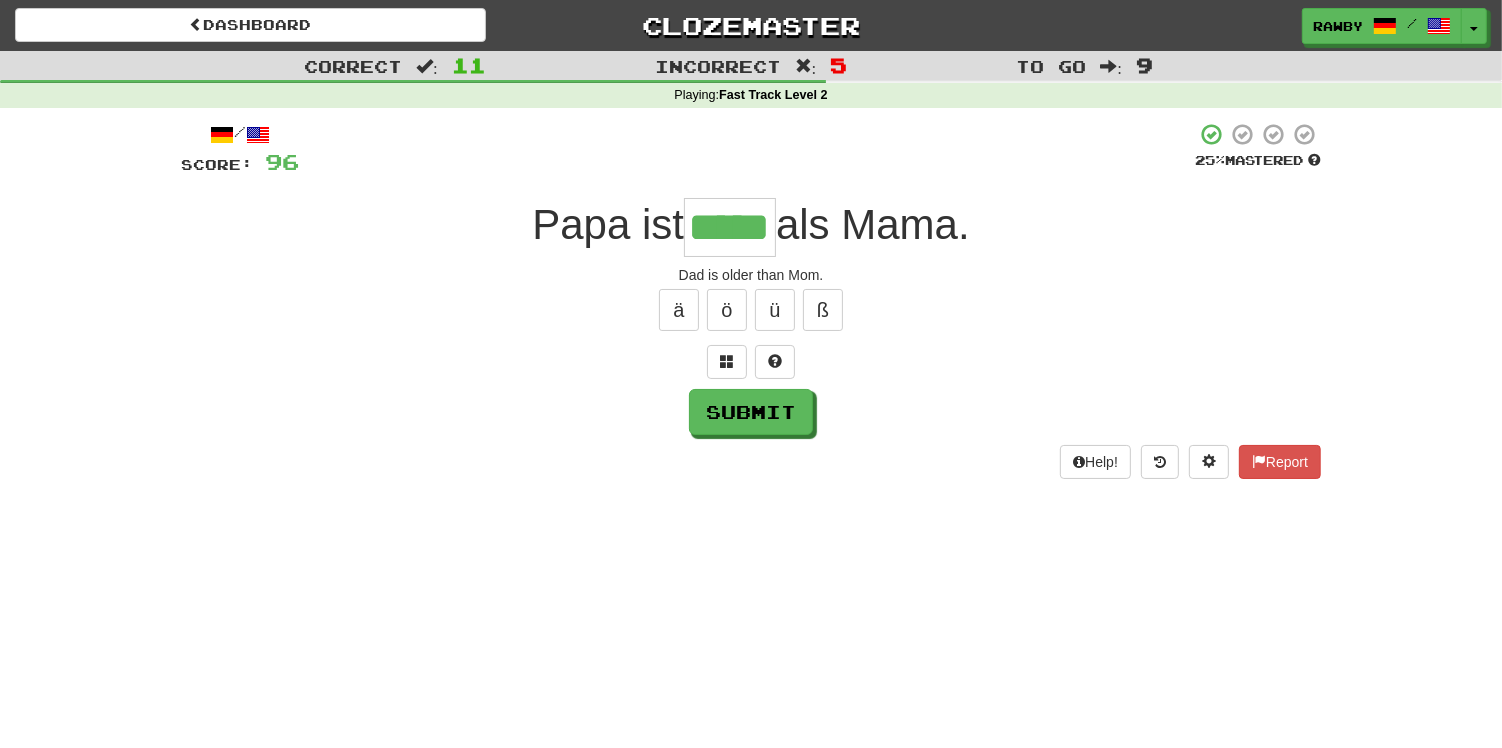 type on "*****" 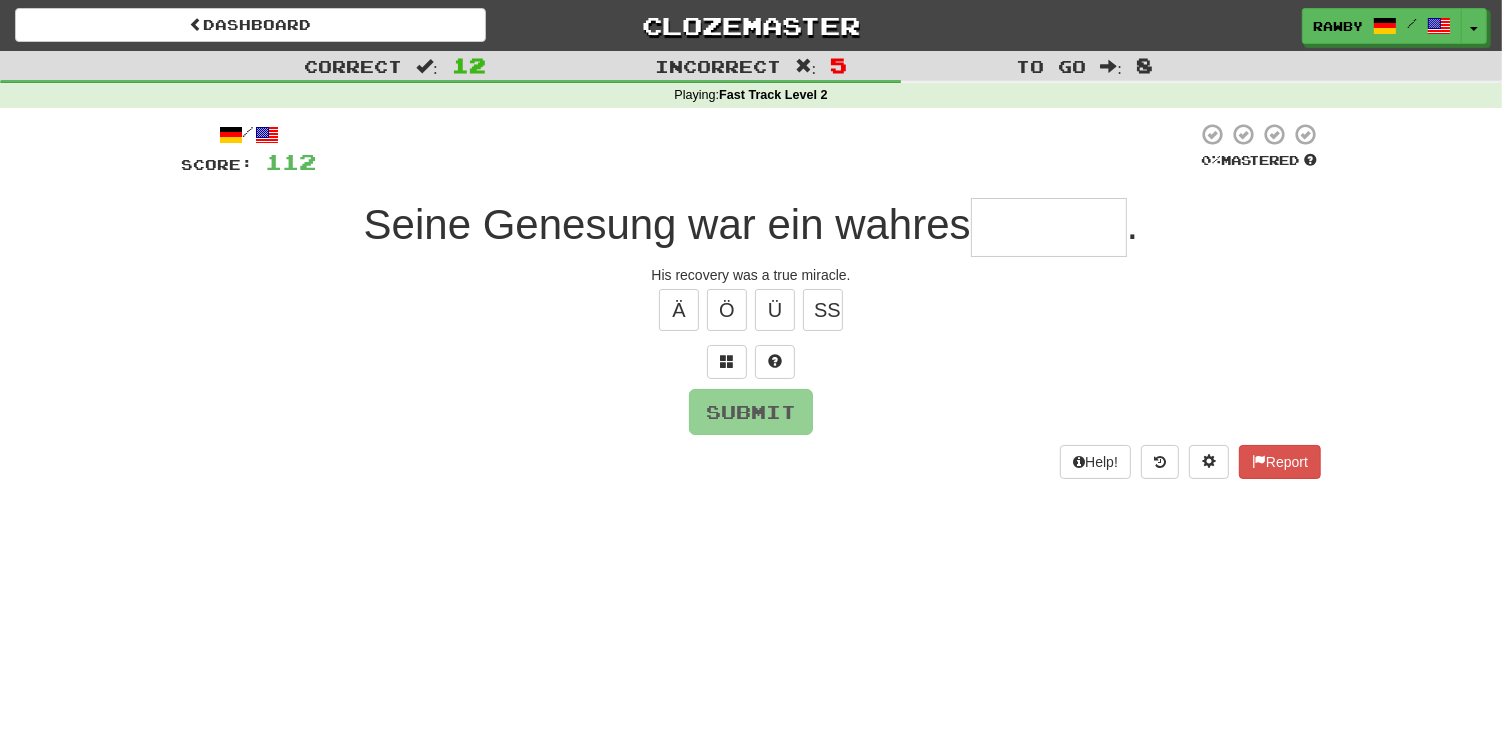 type on "*" 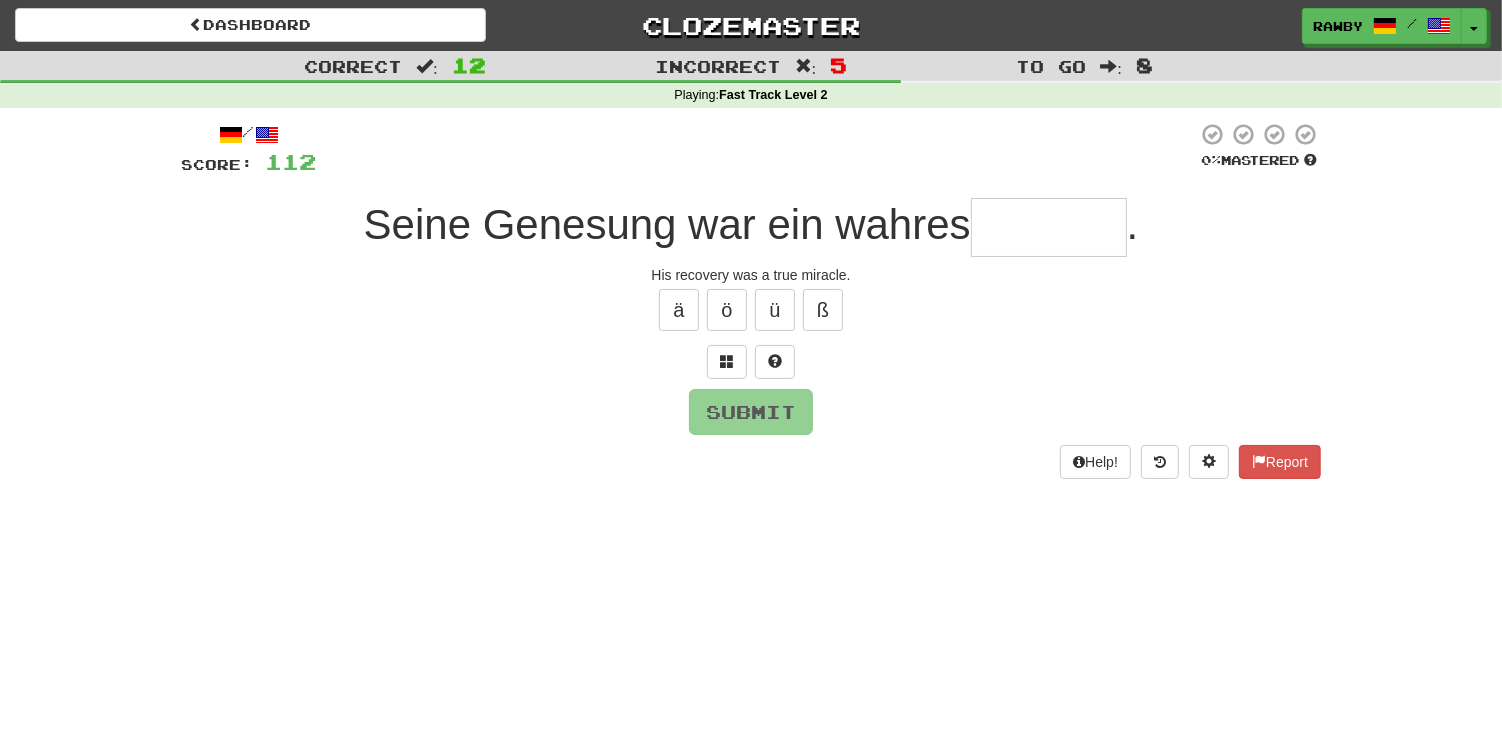 type on "******" 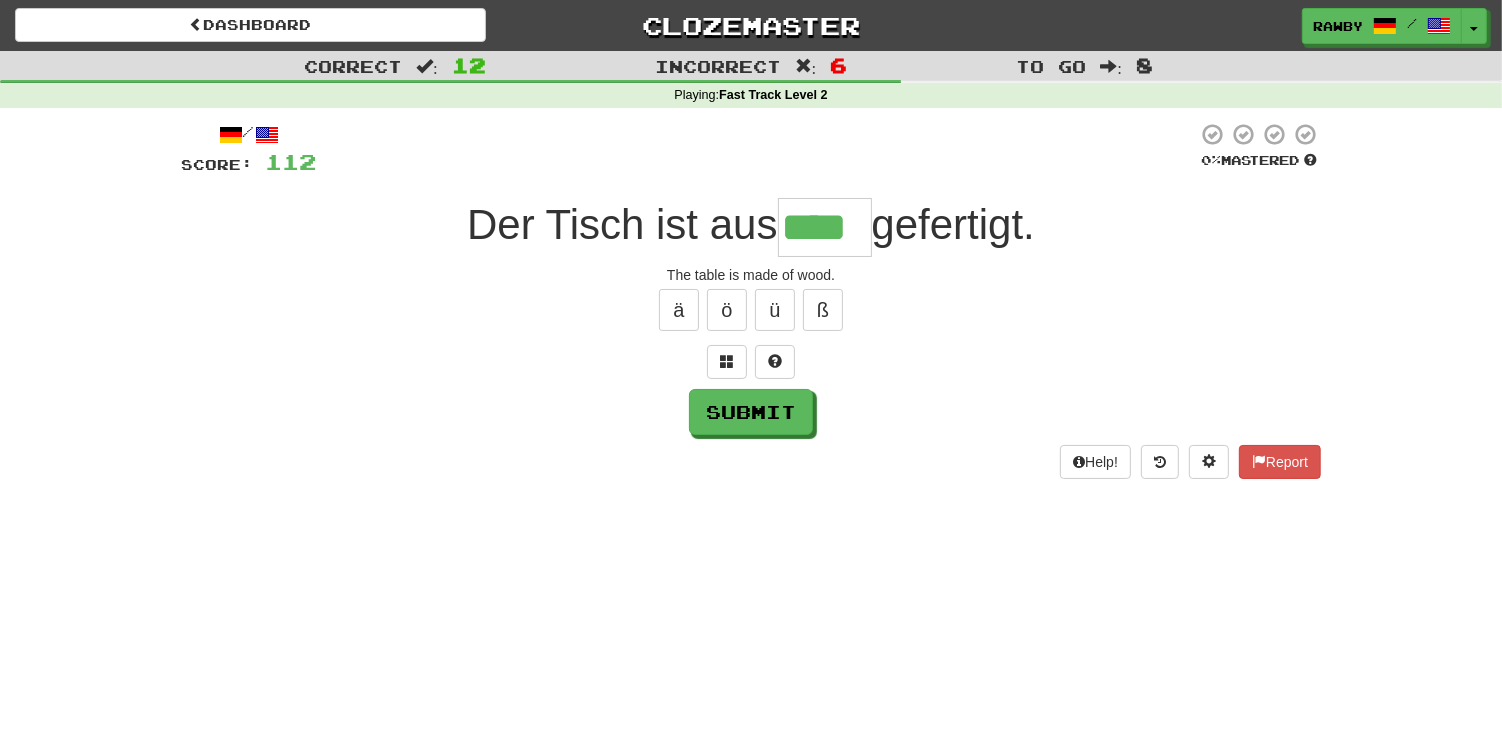 type on "****" 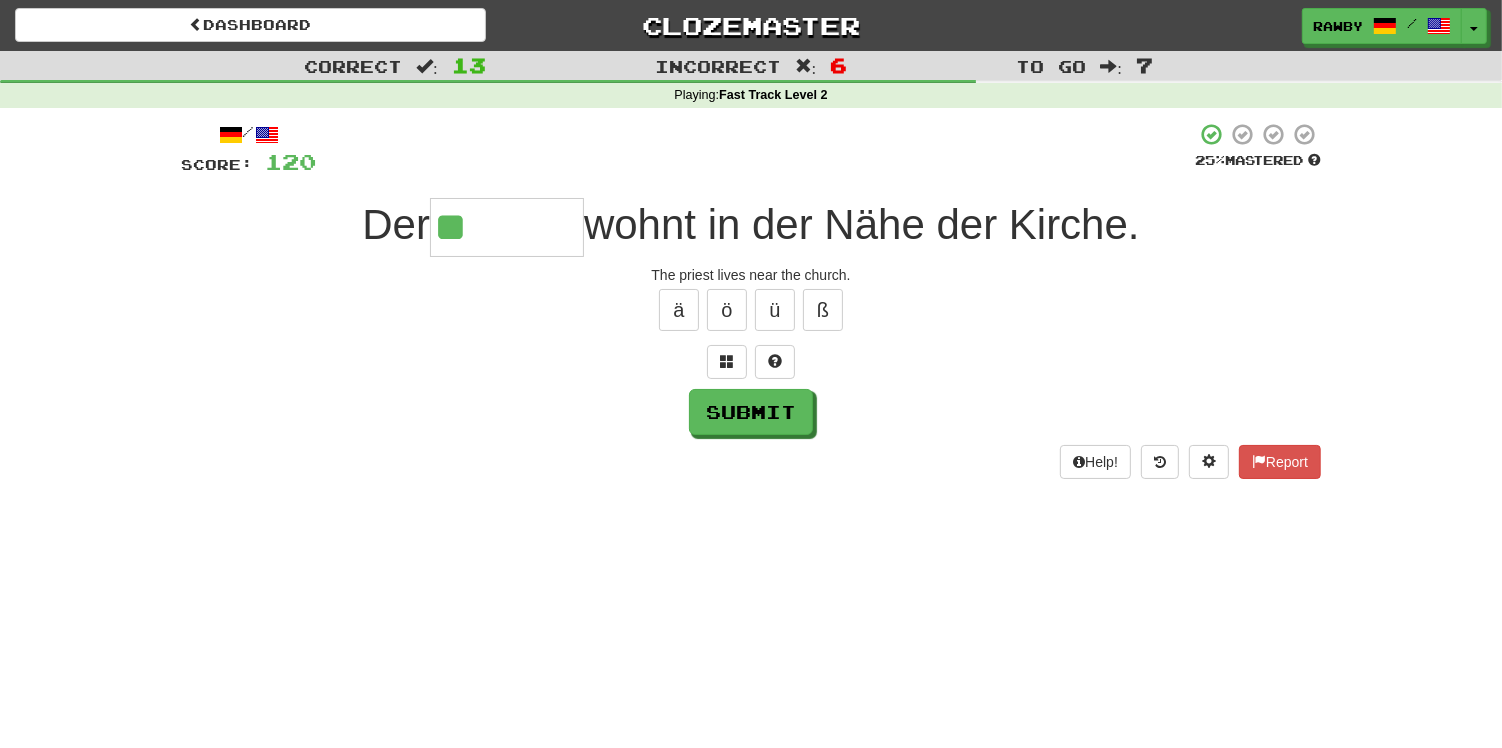 type on "********" 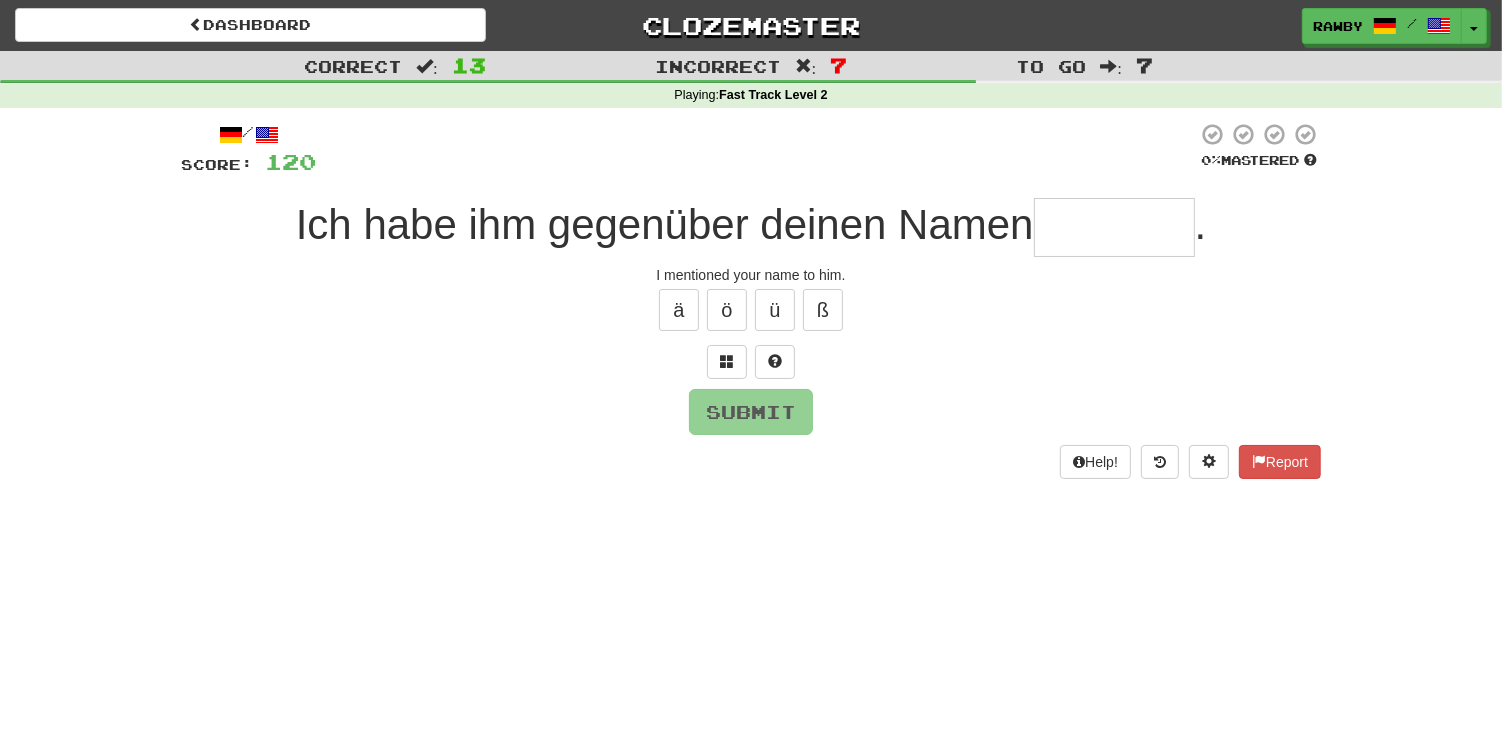 type on "*" 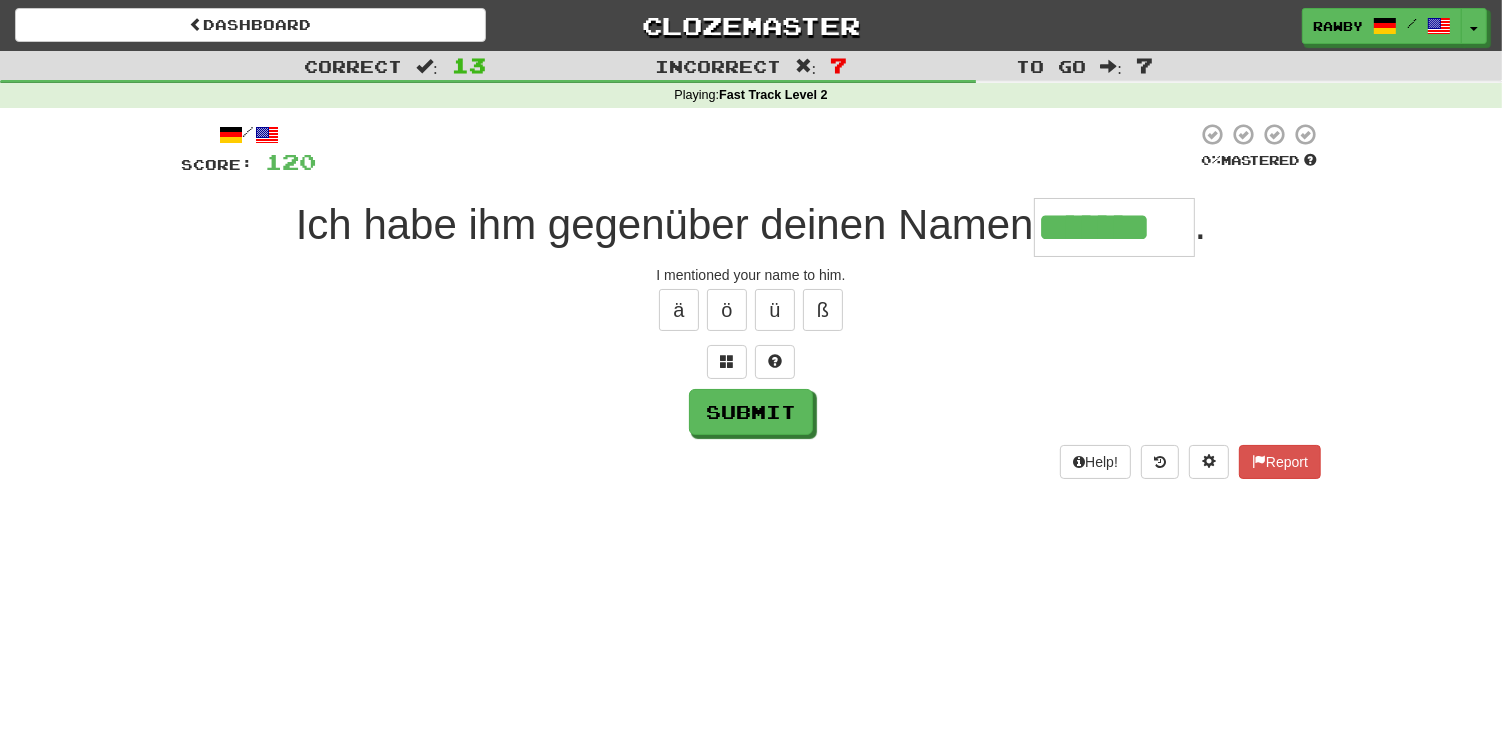 type on "*******" 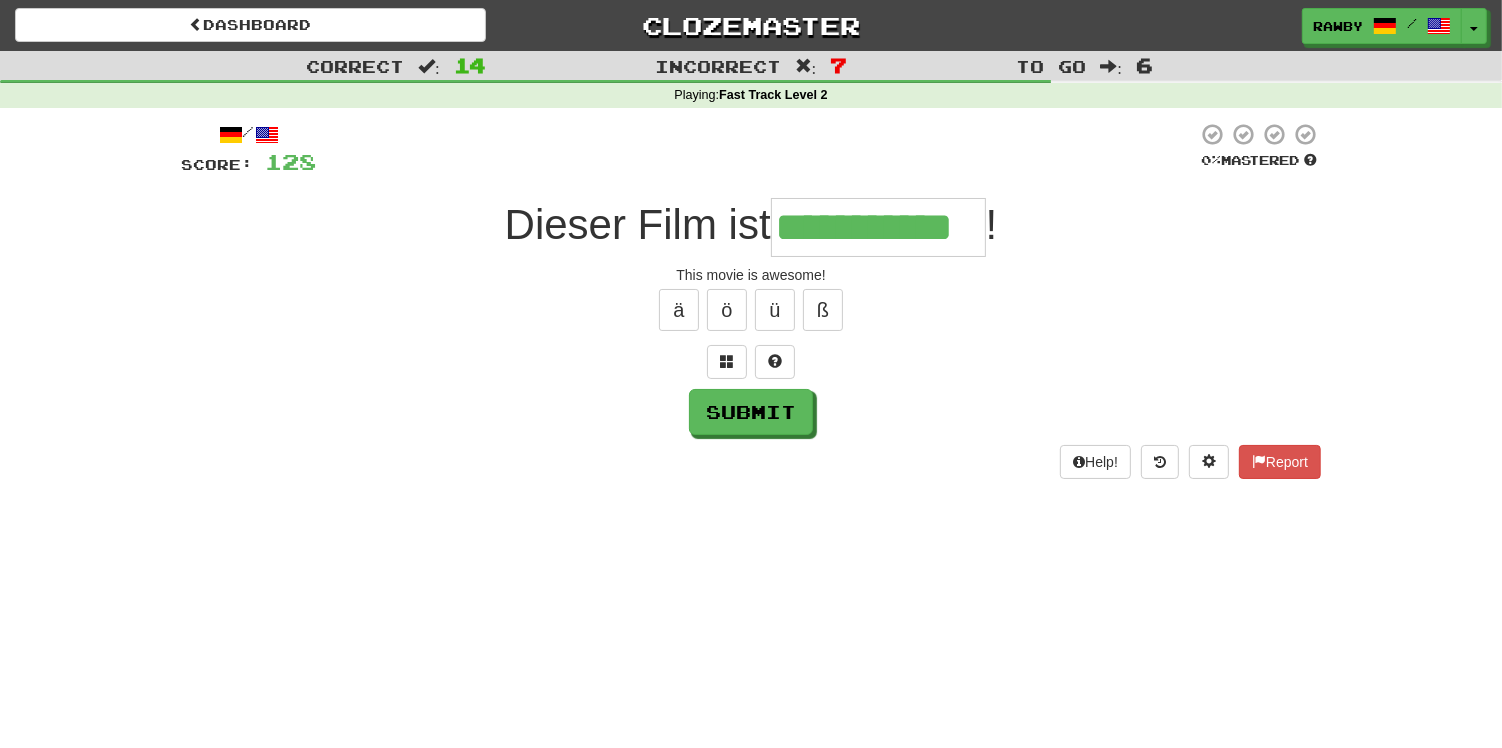 type on "**********" 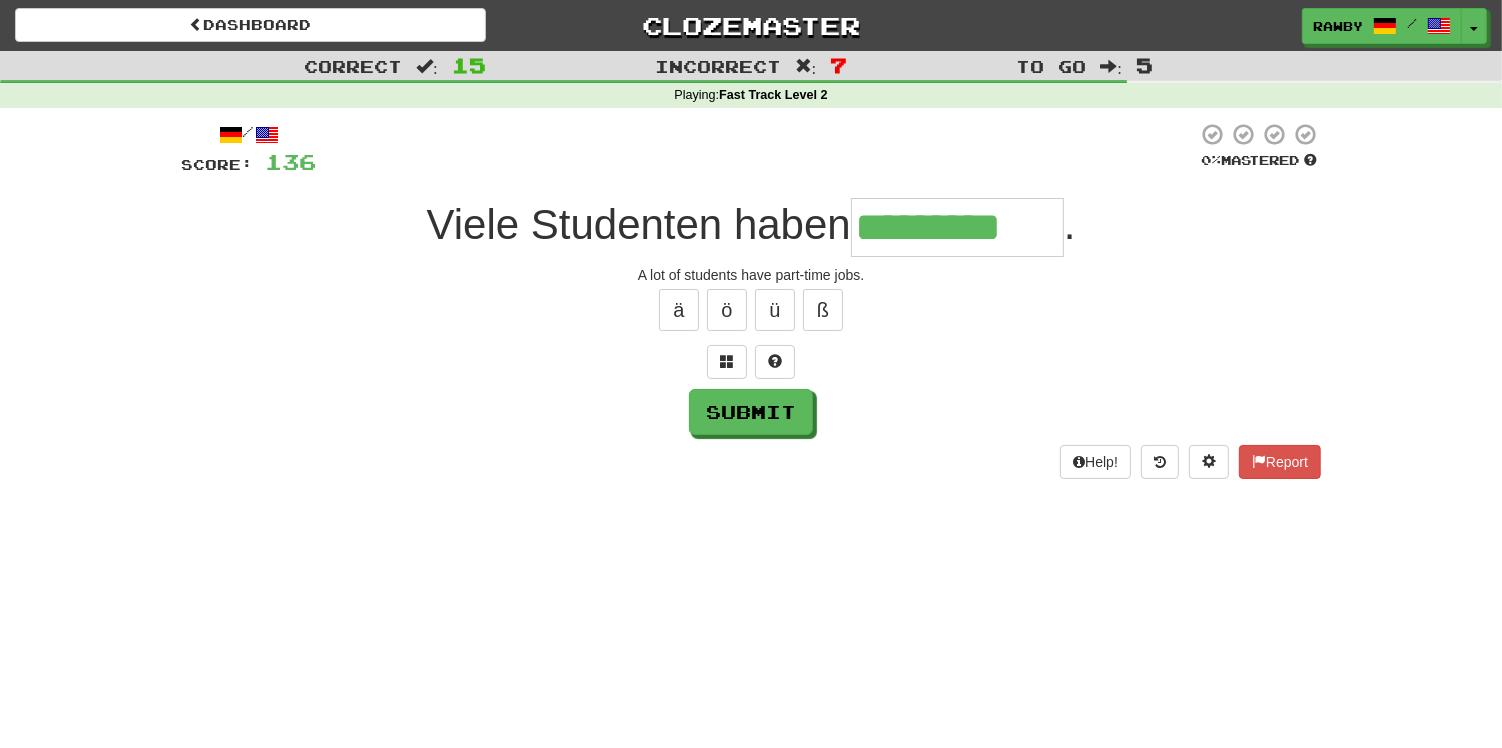 type on "*********" 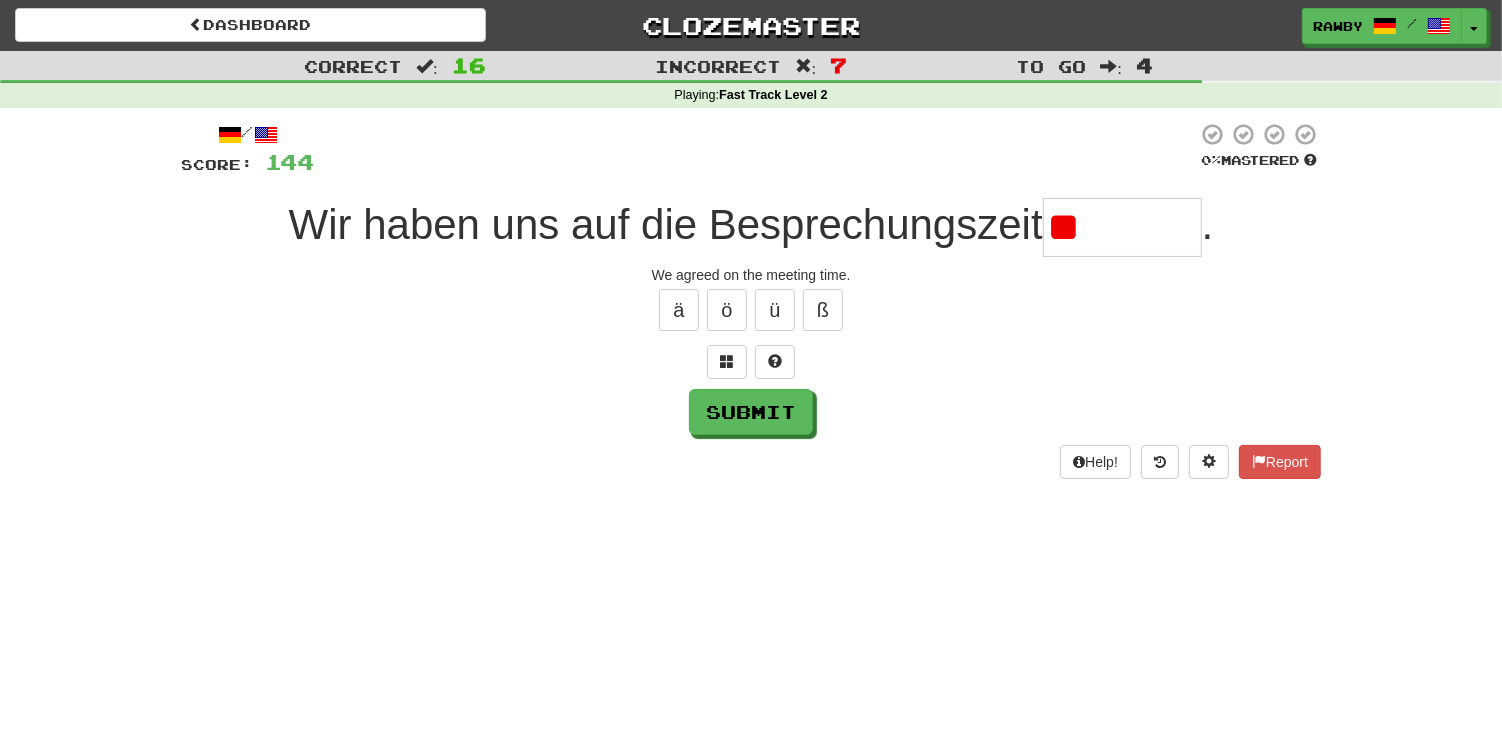 type on "*" 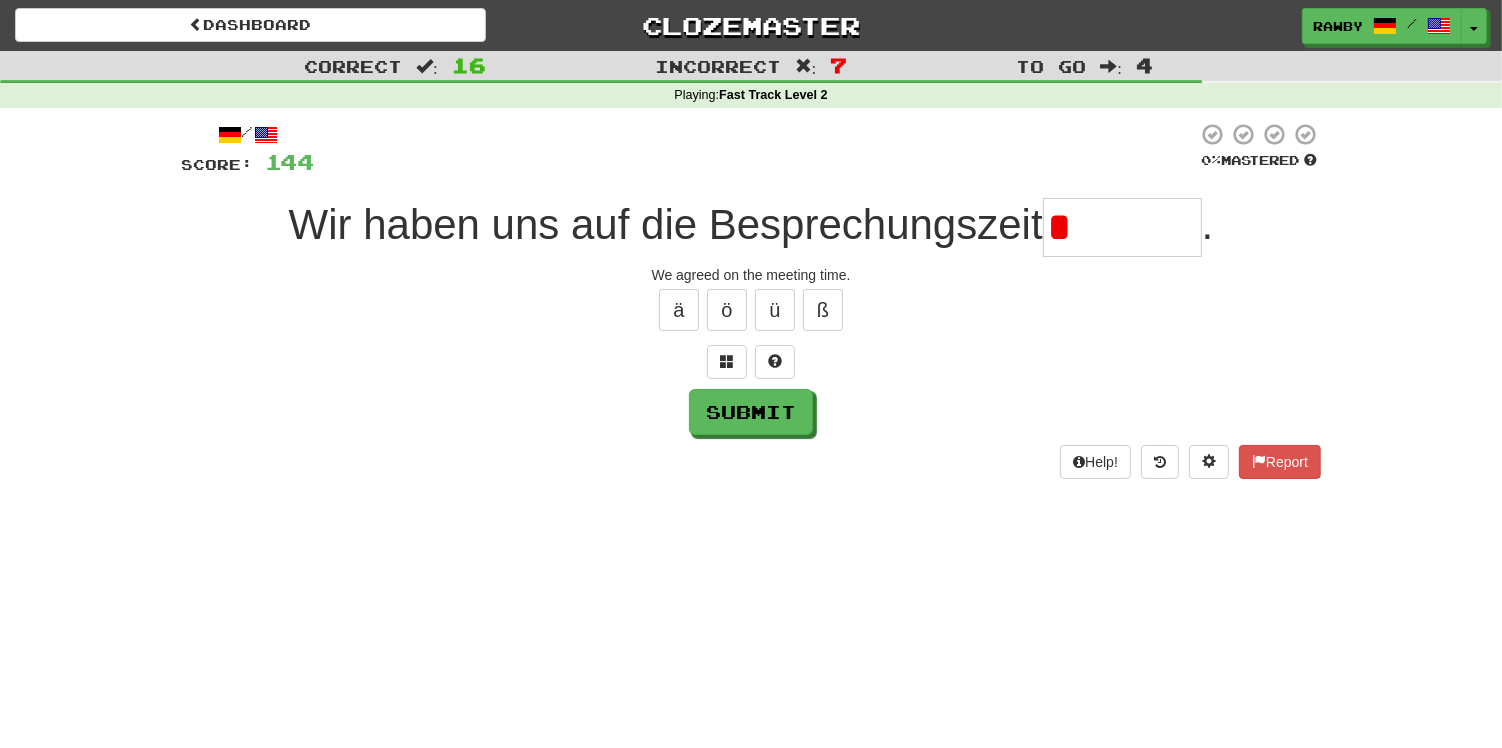 type on "********" 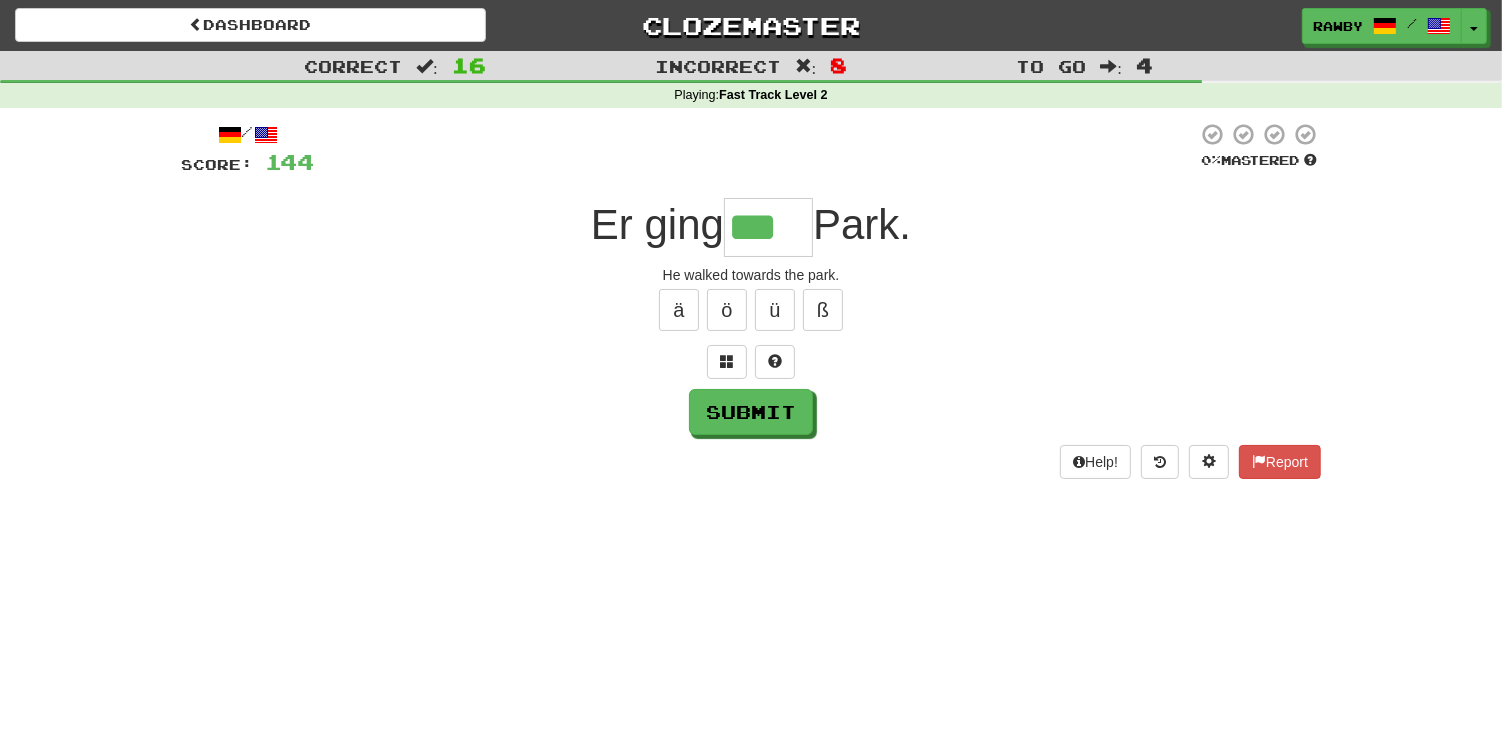 type on "***" 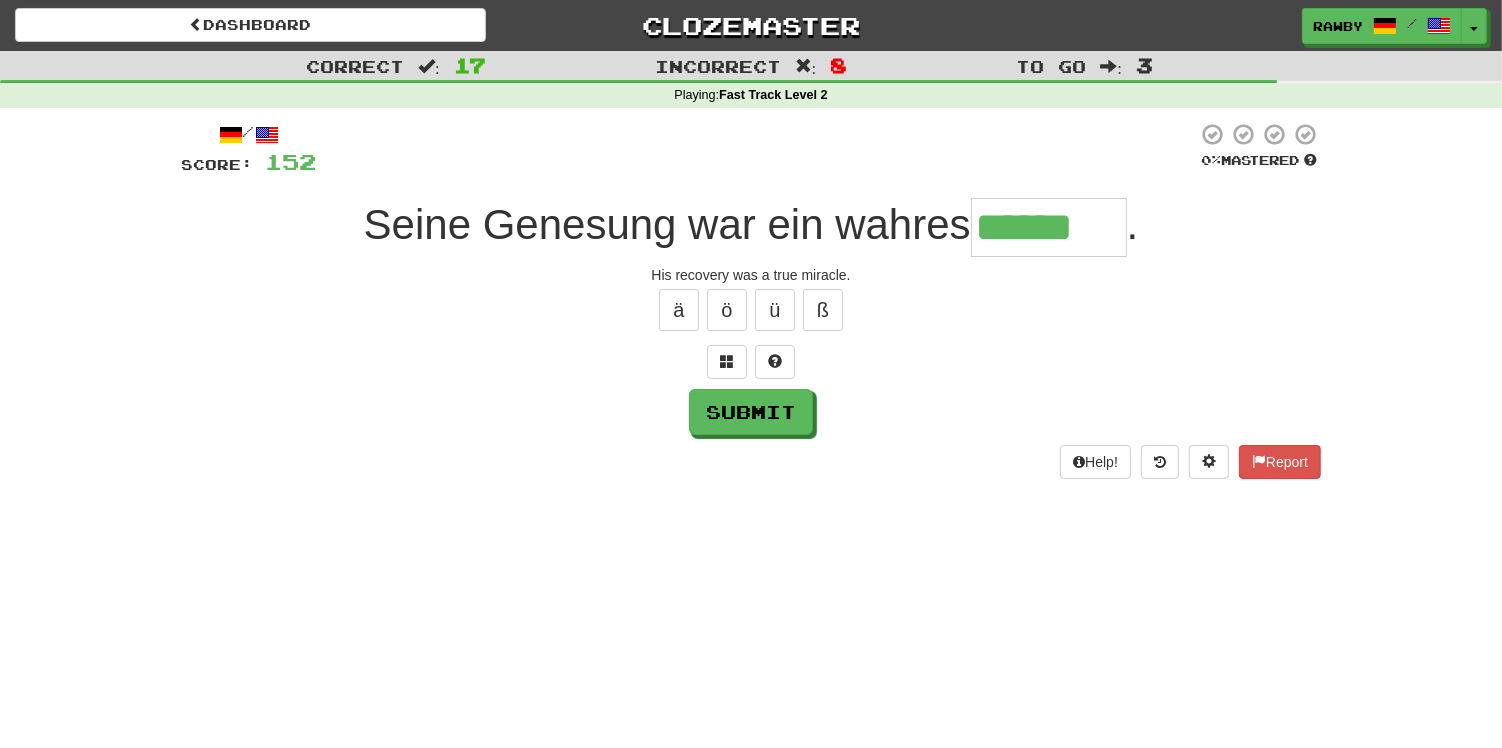 type on "******" 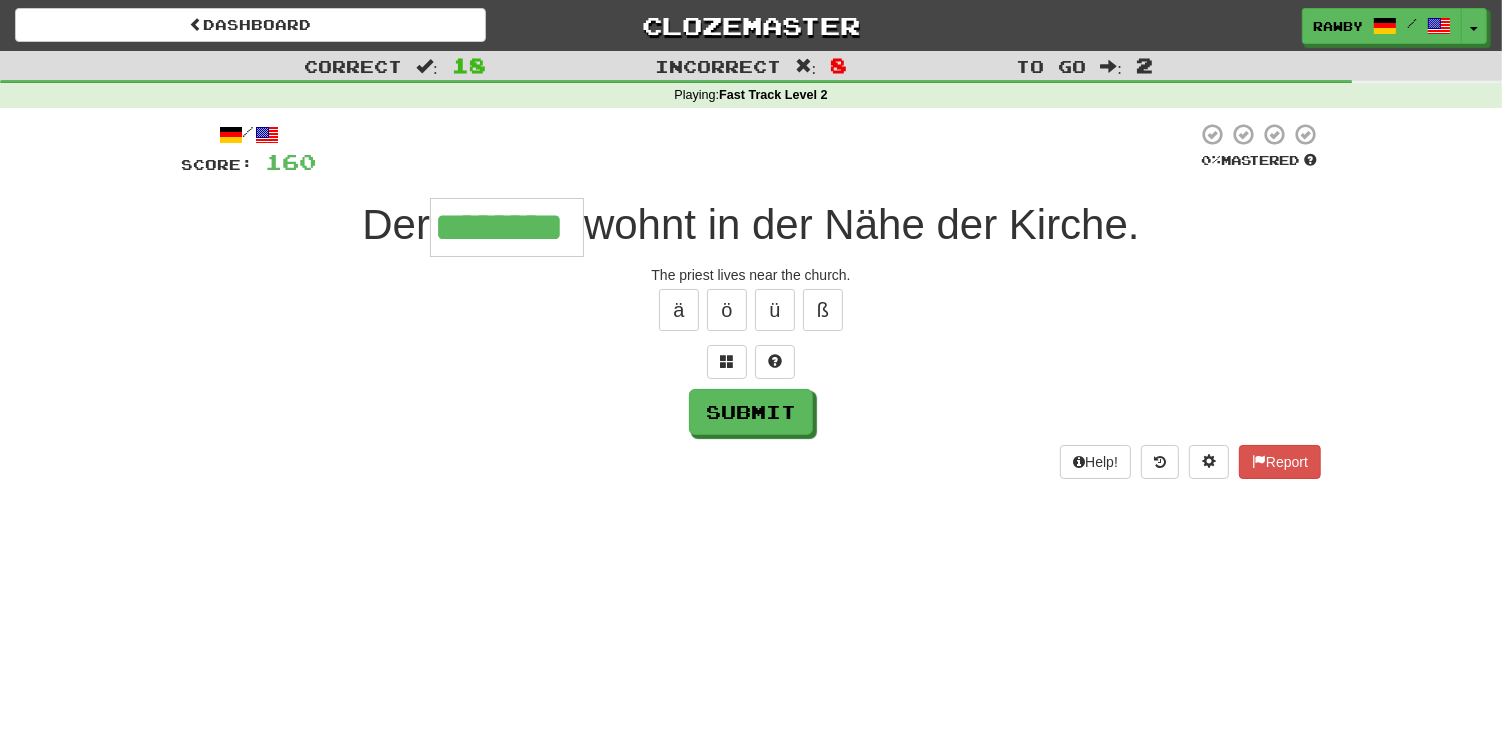 type on "********" 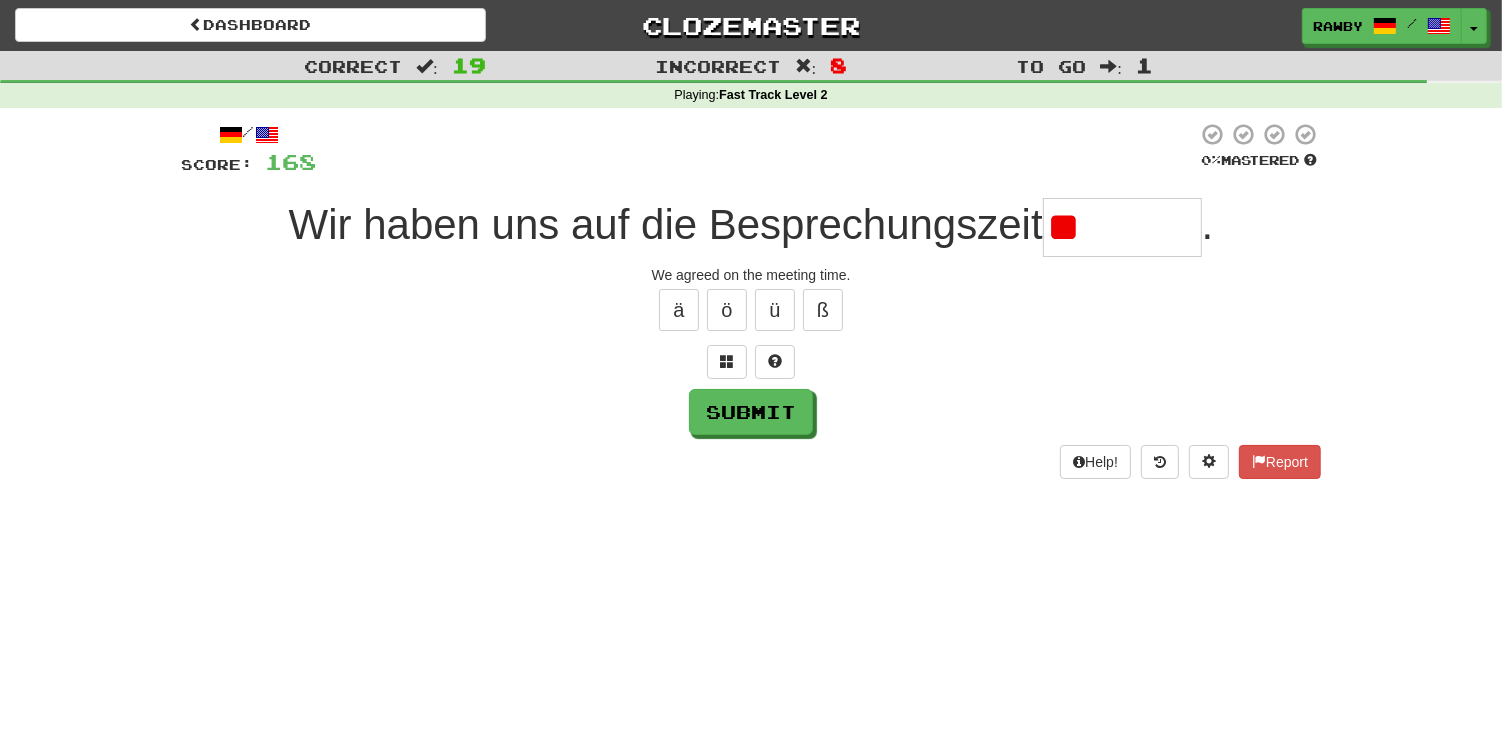 type on "*" 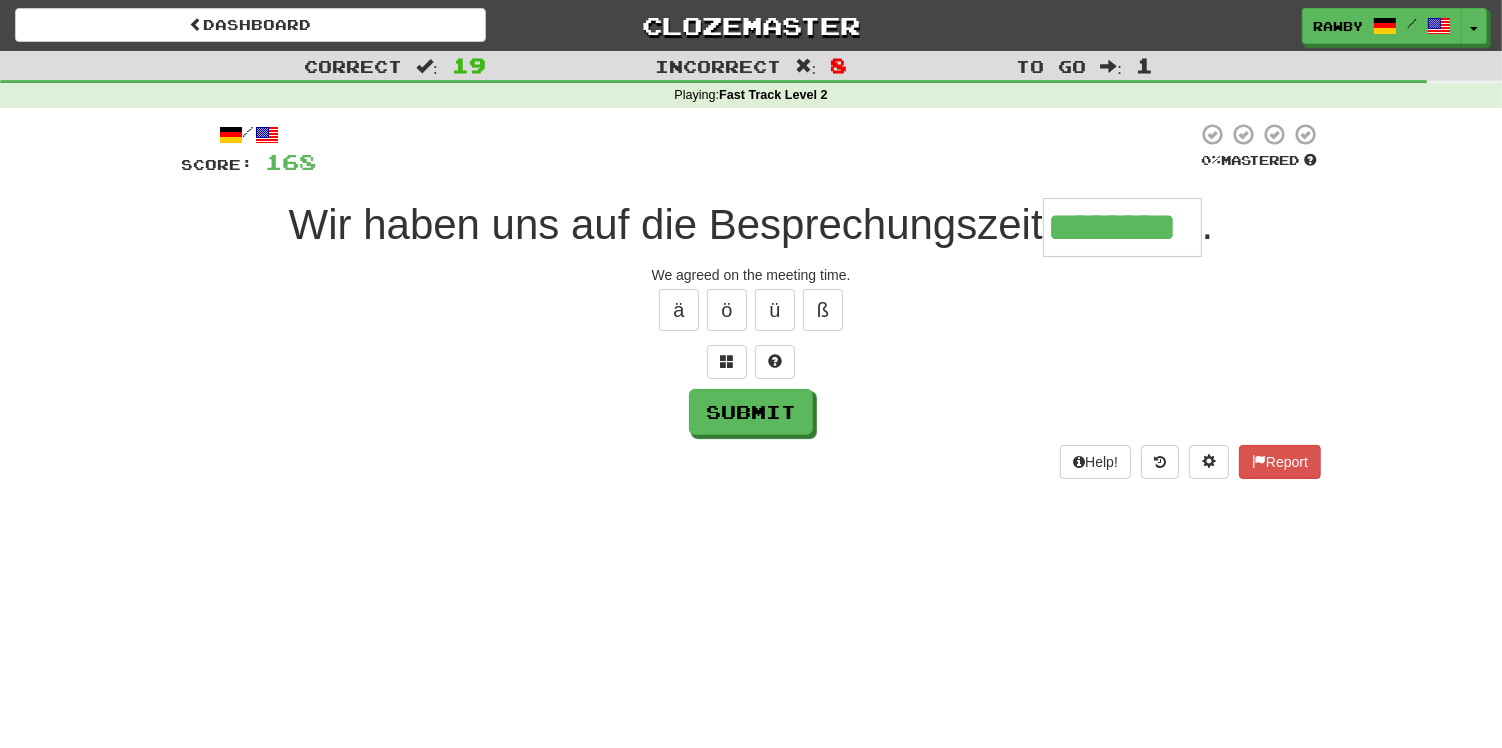 type on "********" 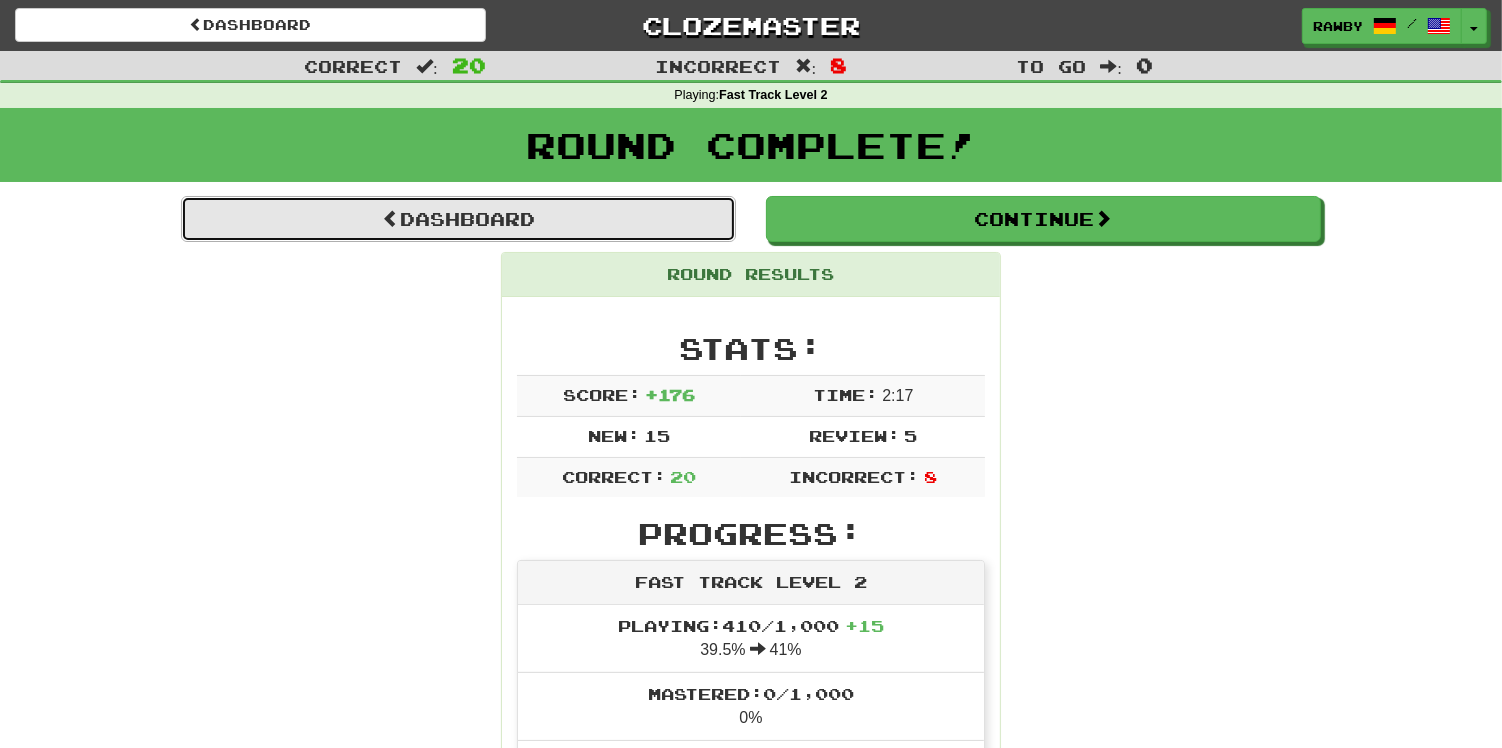 click on "Dashboard" at bounding box center [458, 219] 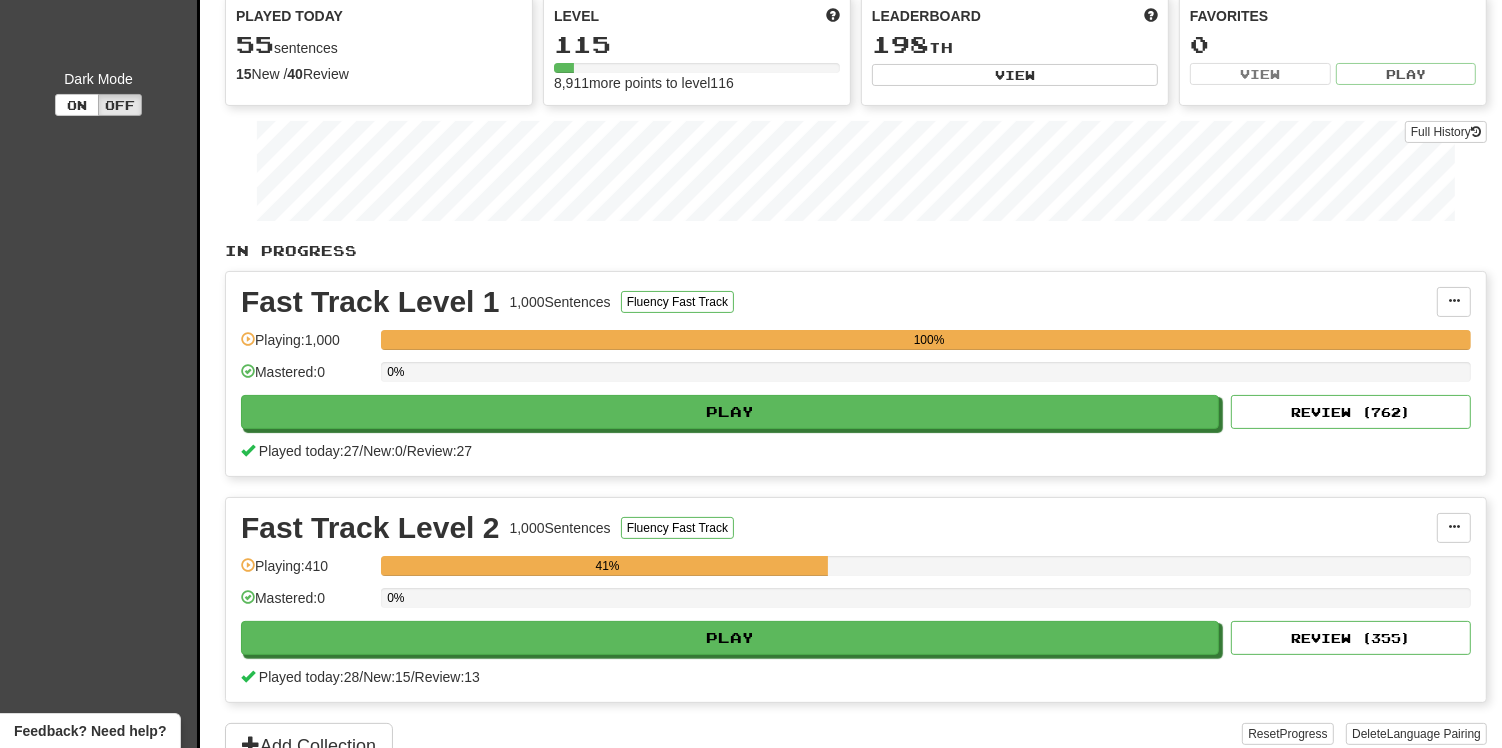 scroll, scrollTop: 241, scrollLeft: 0, axis: vertical 